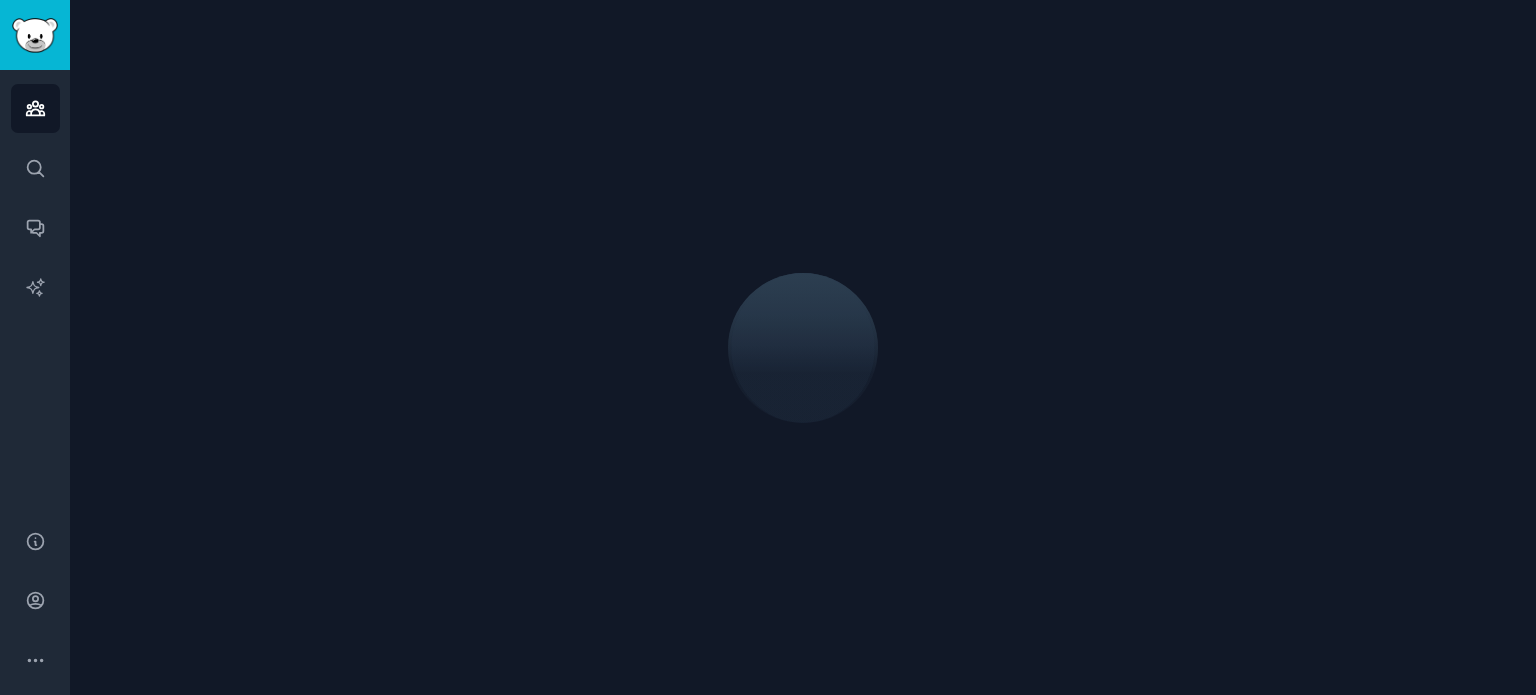 scroll, scrollTop: 0, scrollLeft: 0, axis: both 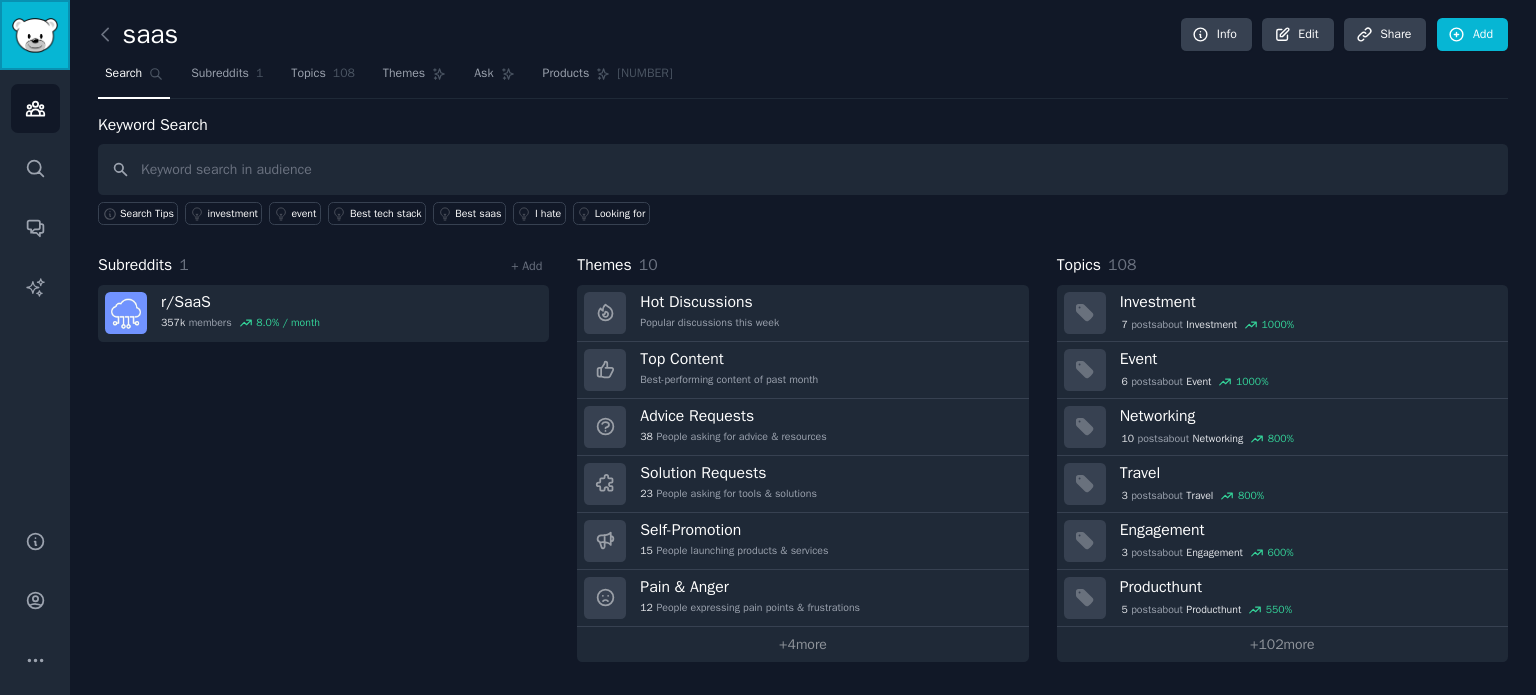 click at bounding box center (35, 35) 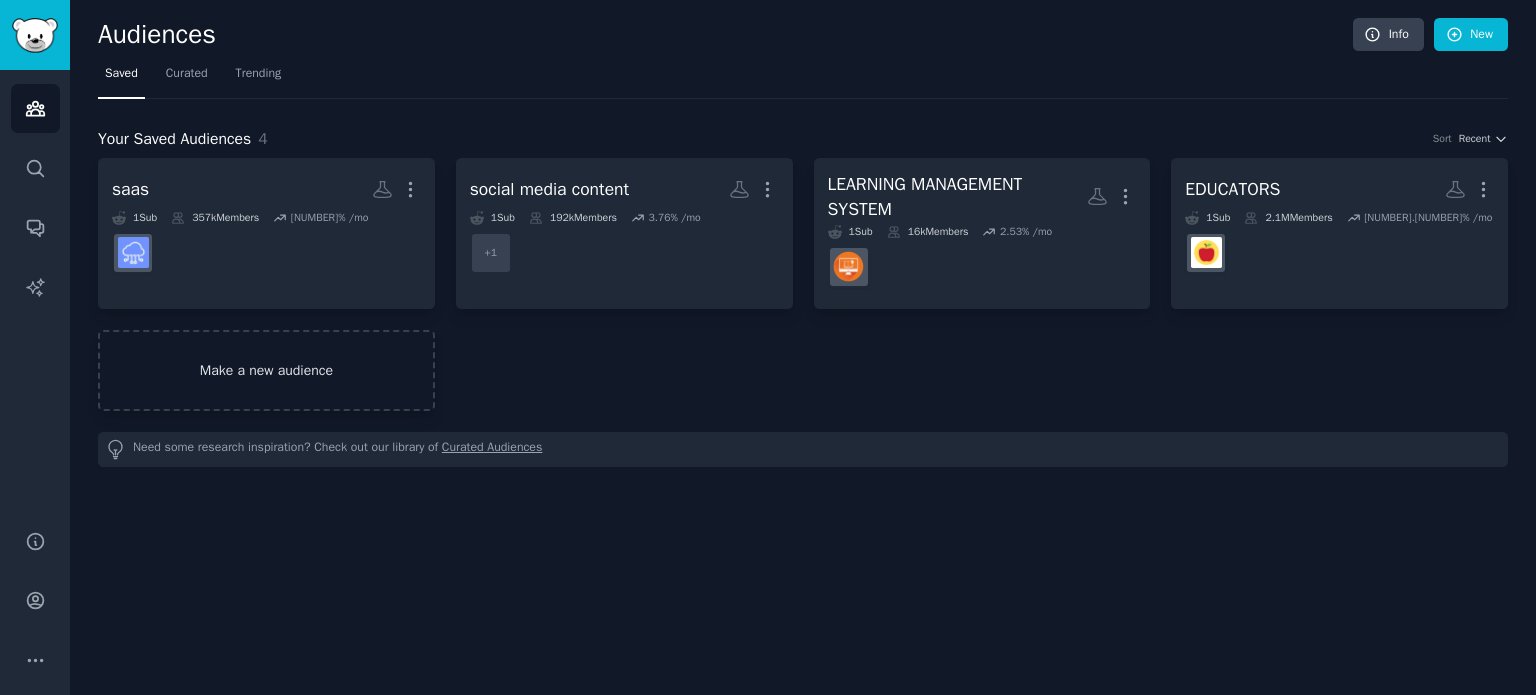 click on "Make a new audience" at bounding box center (266, 370) 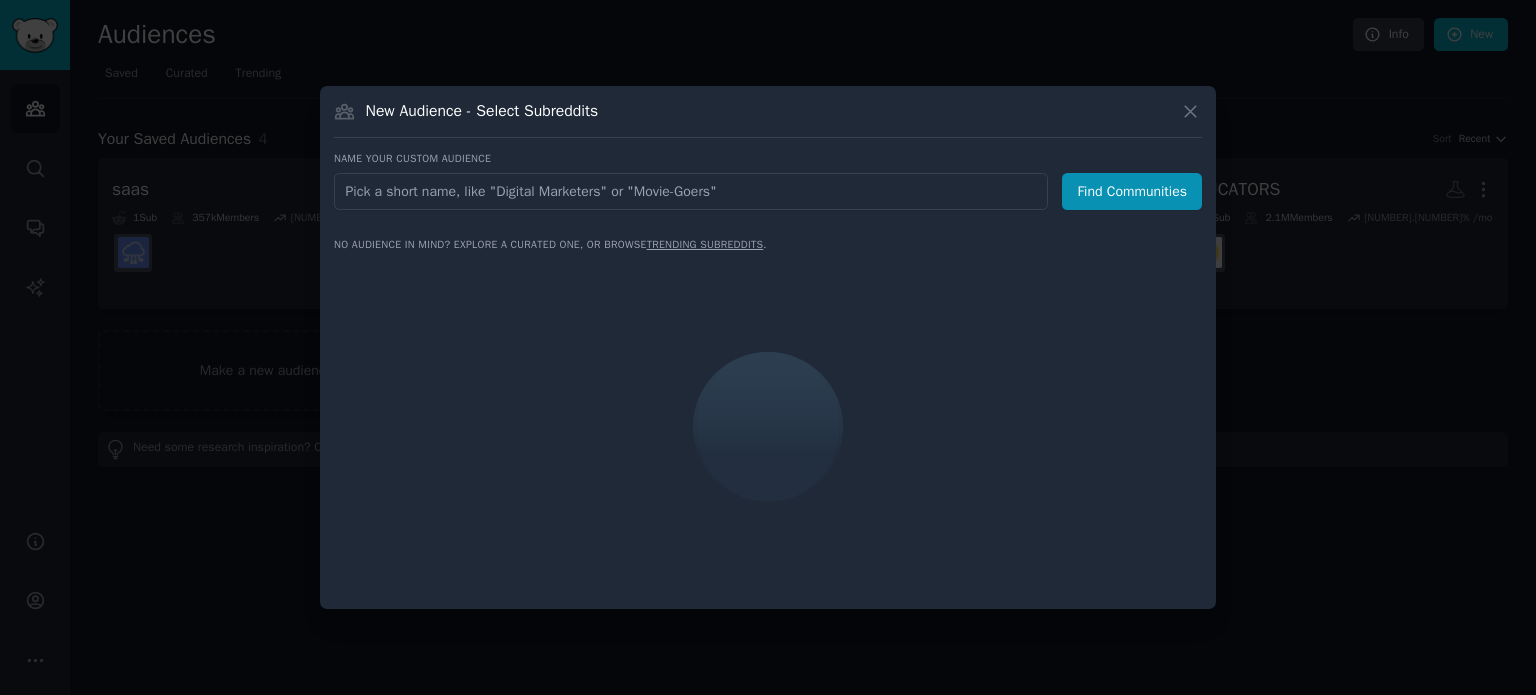 click at bounding box center (691, 191) 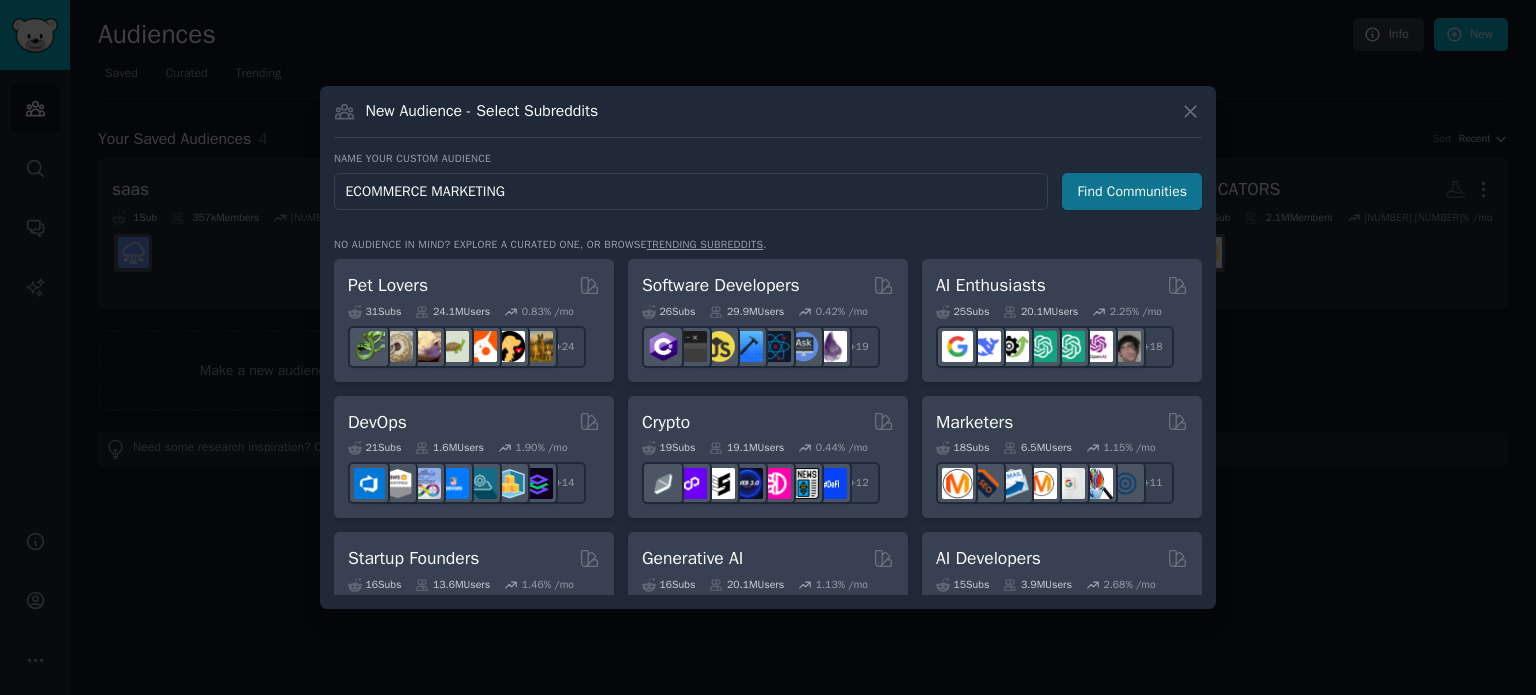 type on "ECOMMERCE MARKETING" 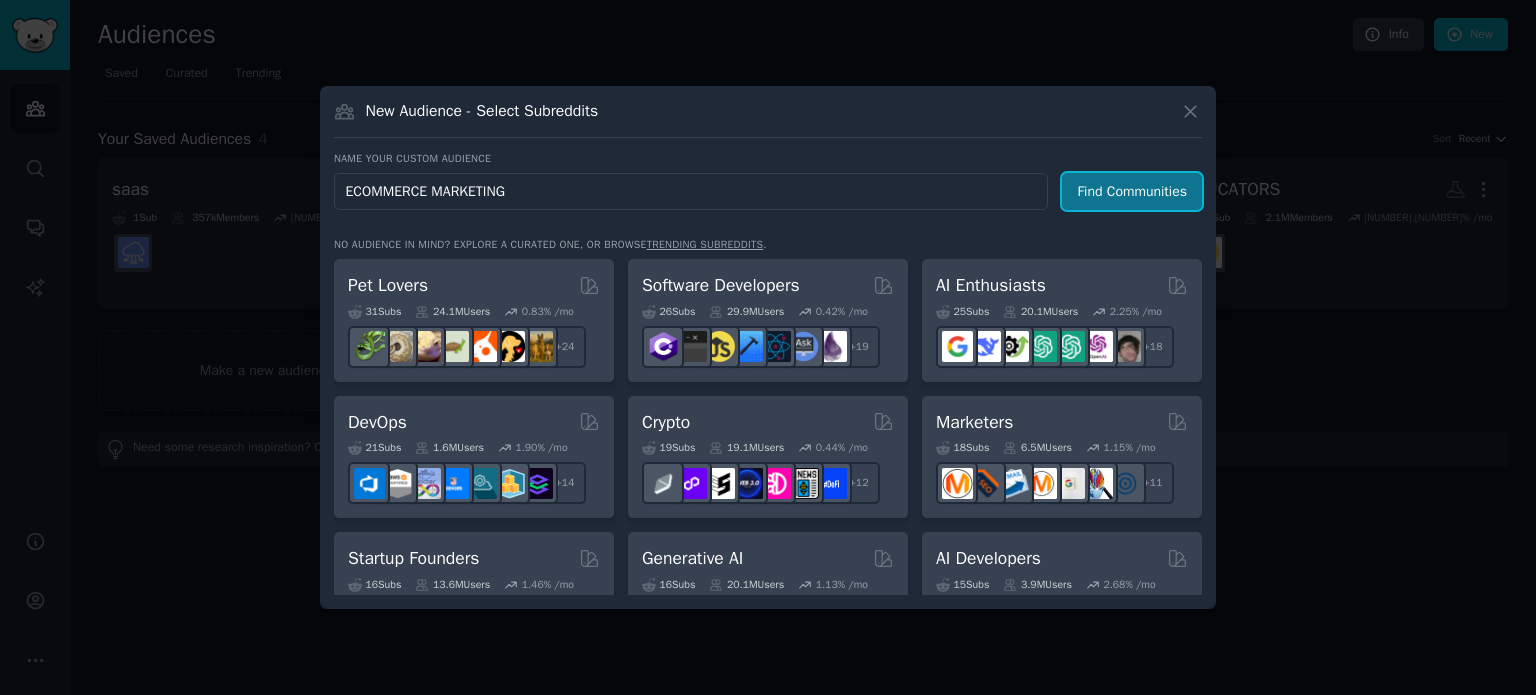 click on "Find Communities" at bounding box center (1132, 191) 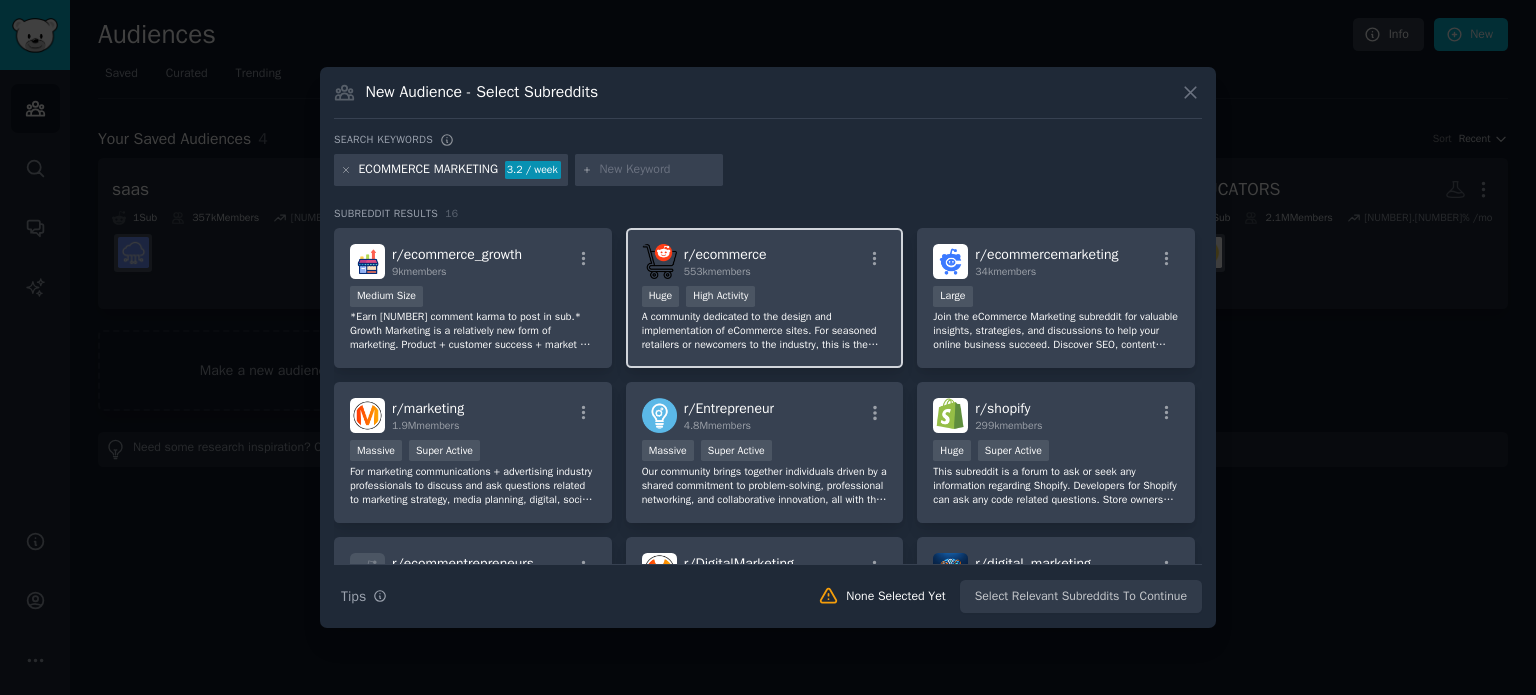 click on "r/ ecommerce 553k  members" at bounding box center [765, 261] 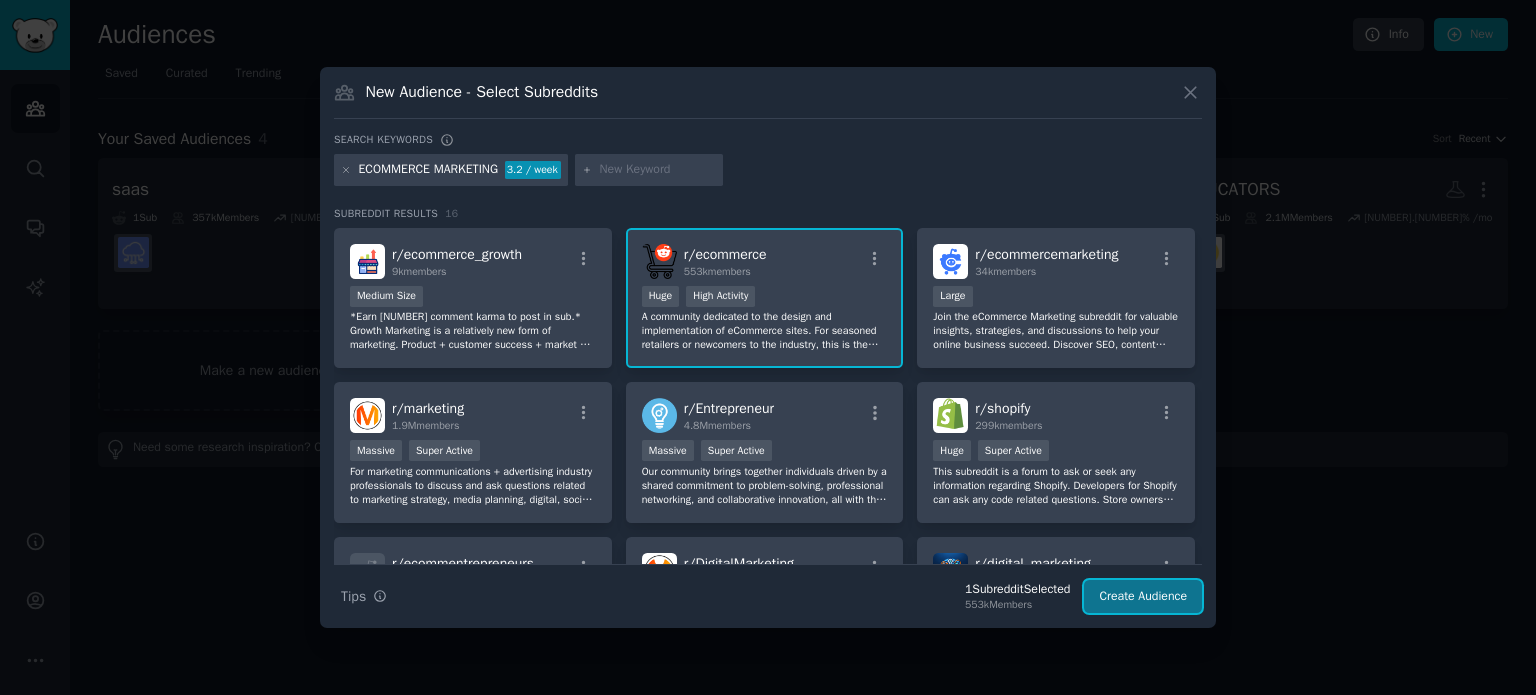 click on "Create Audience" at bounding box center (1143, 597) 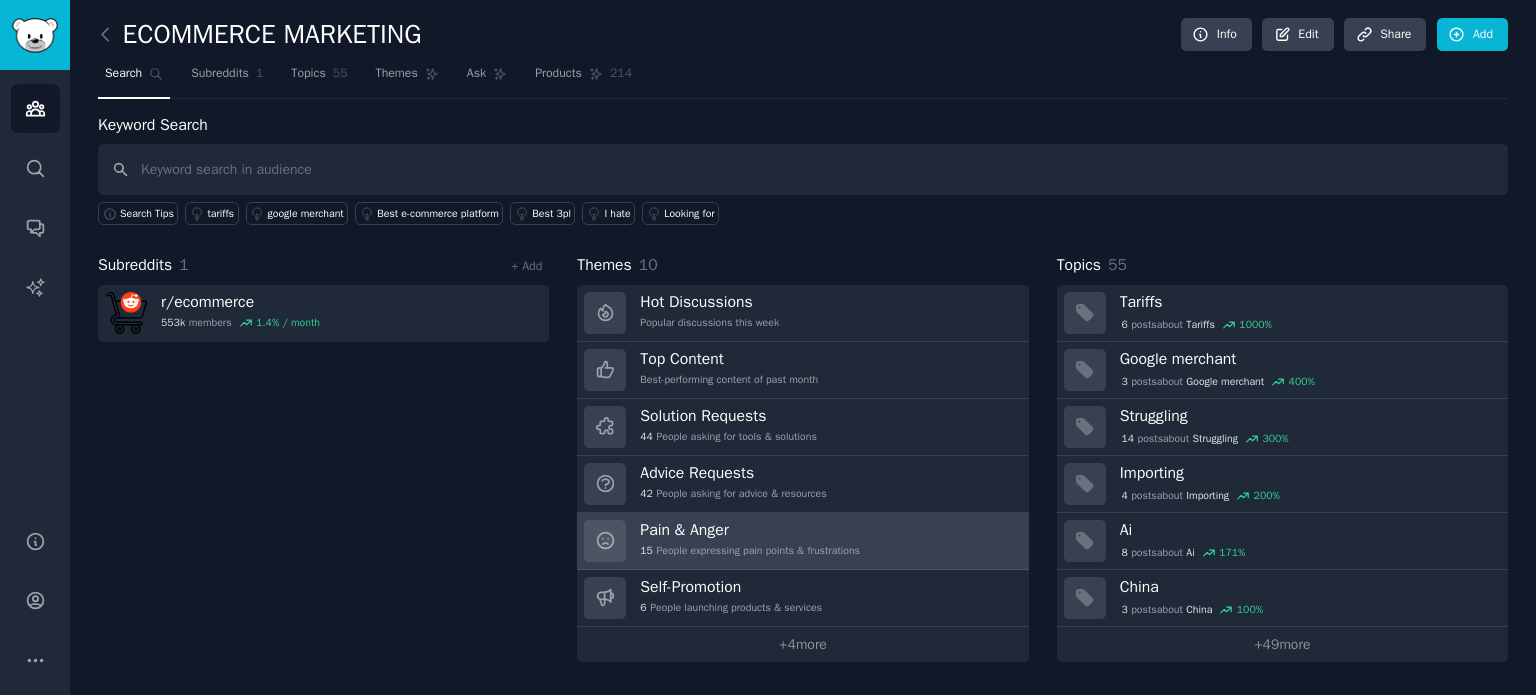 click on "15 People expressing pain points & frustrations" at bounding box center (750, 551) 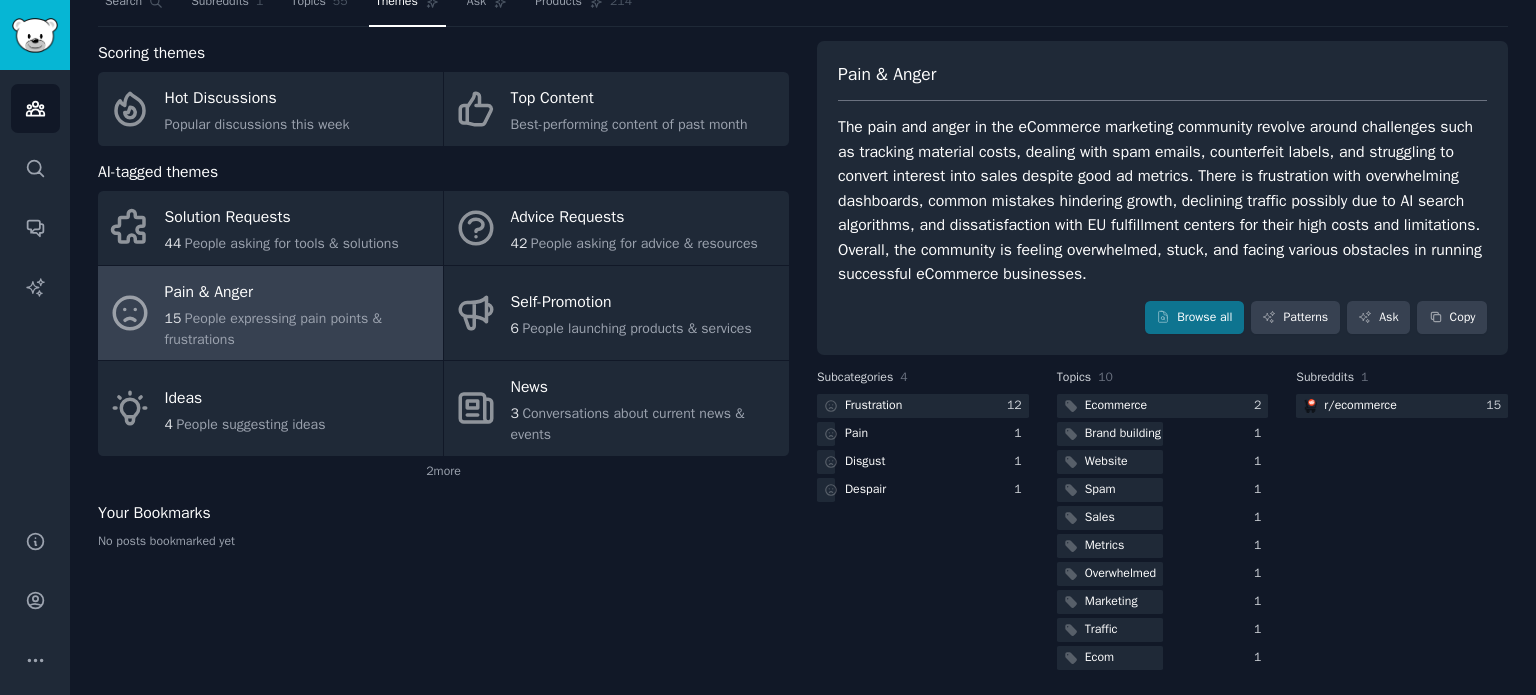 scroll, scrollTop: 76, scrollLeft: 0, axis: vertical 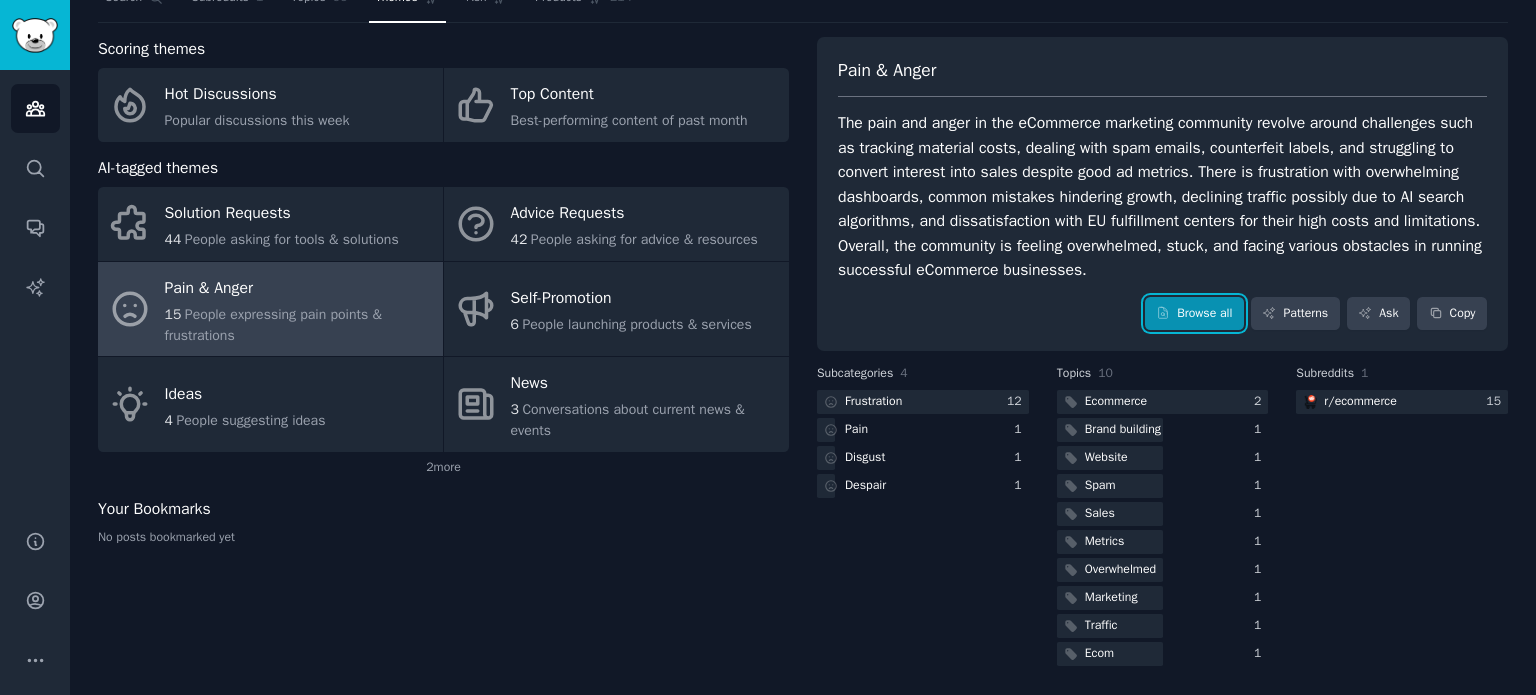 click on "Browse all" at bounding box center (1194, 314) 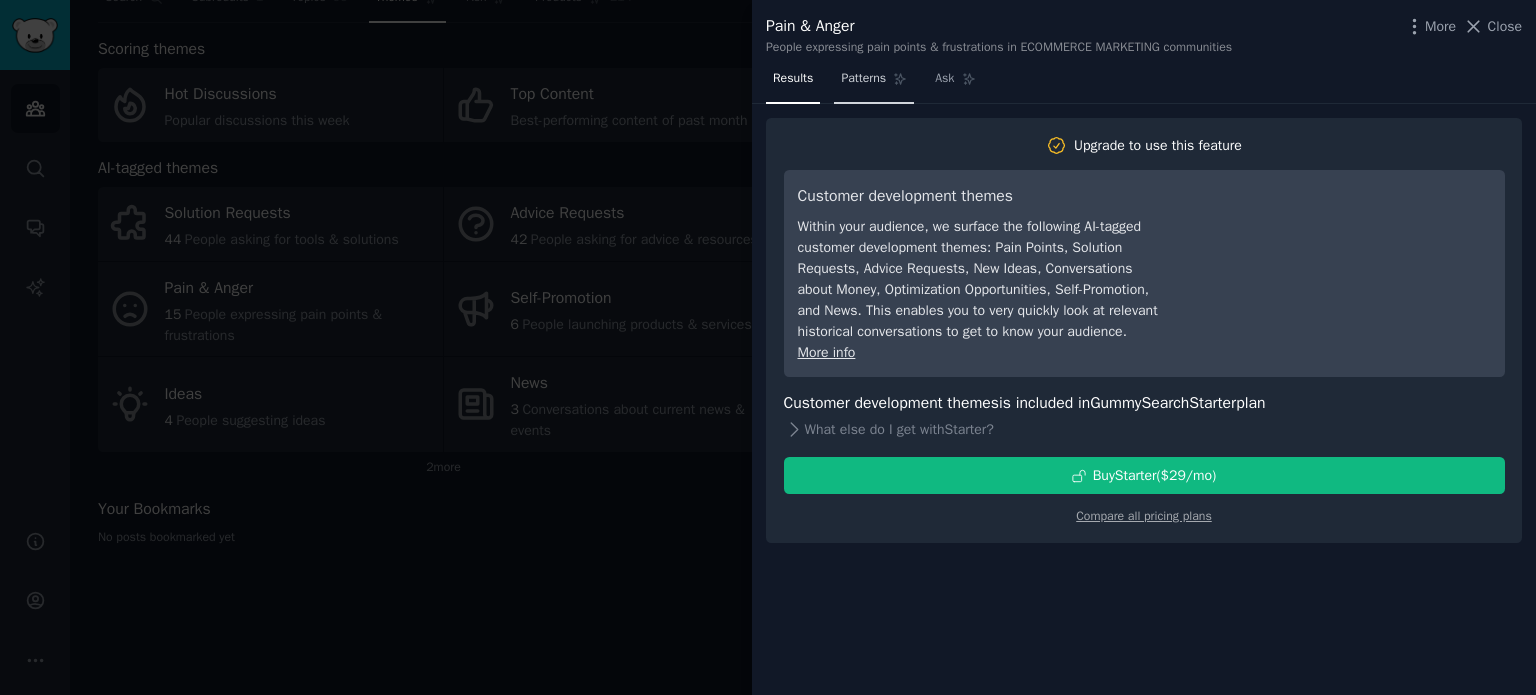 click on "Patterns" at bounding box center (863, 79) 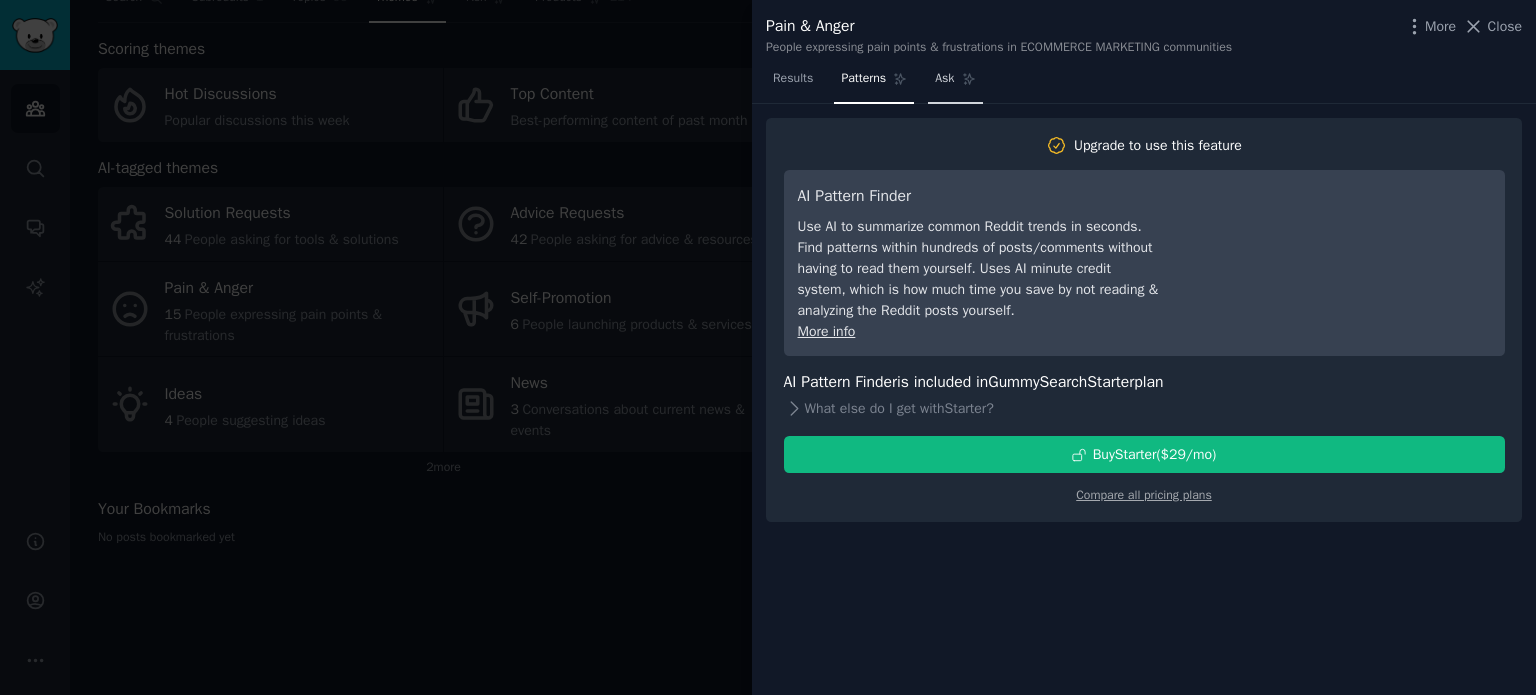 click on "Ask" at bounding box center (955, 83) 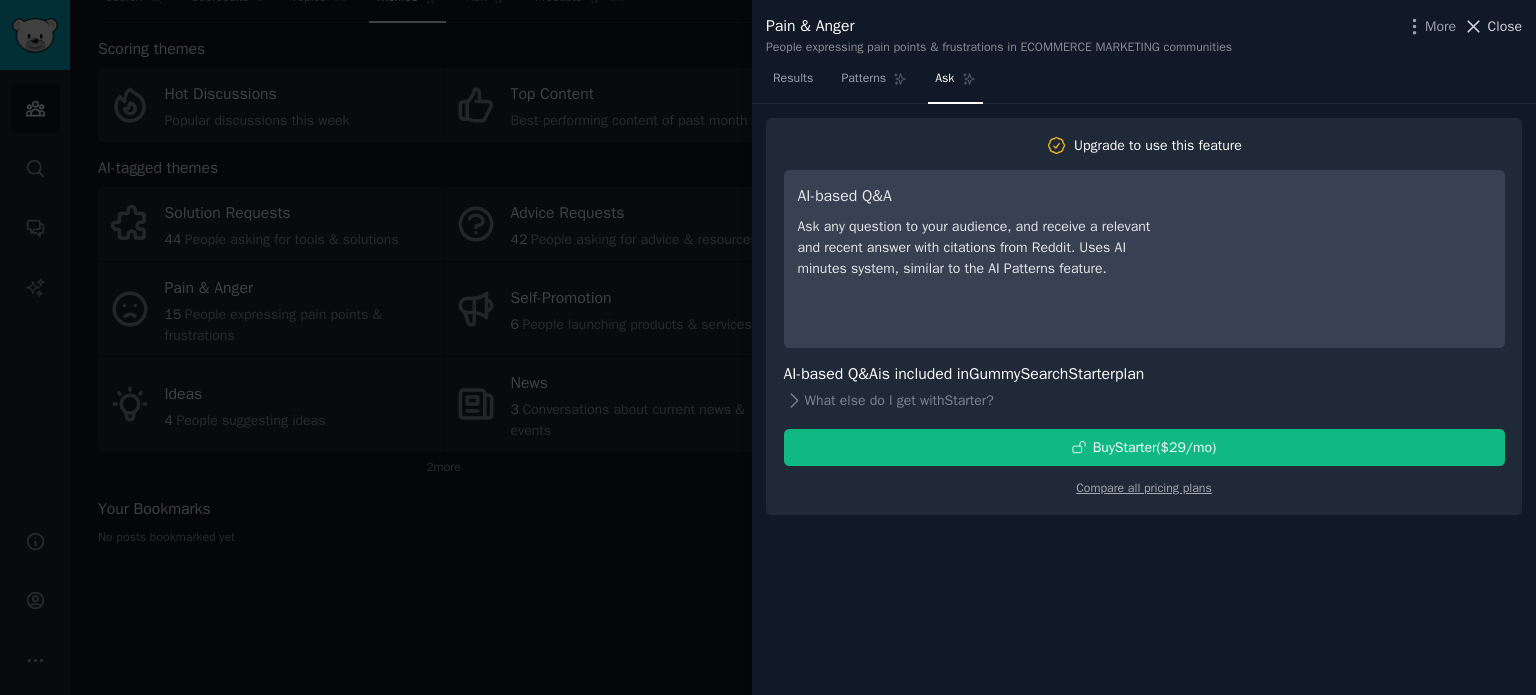 click on "Close" at bounding box center (1505, 26) 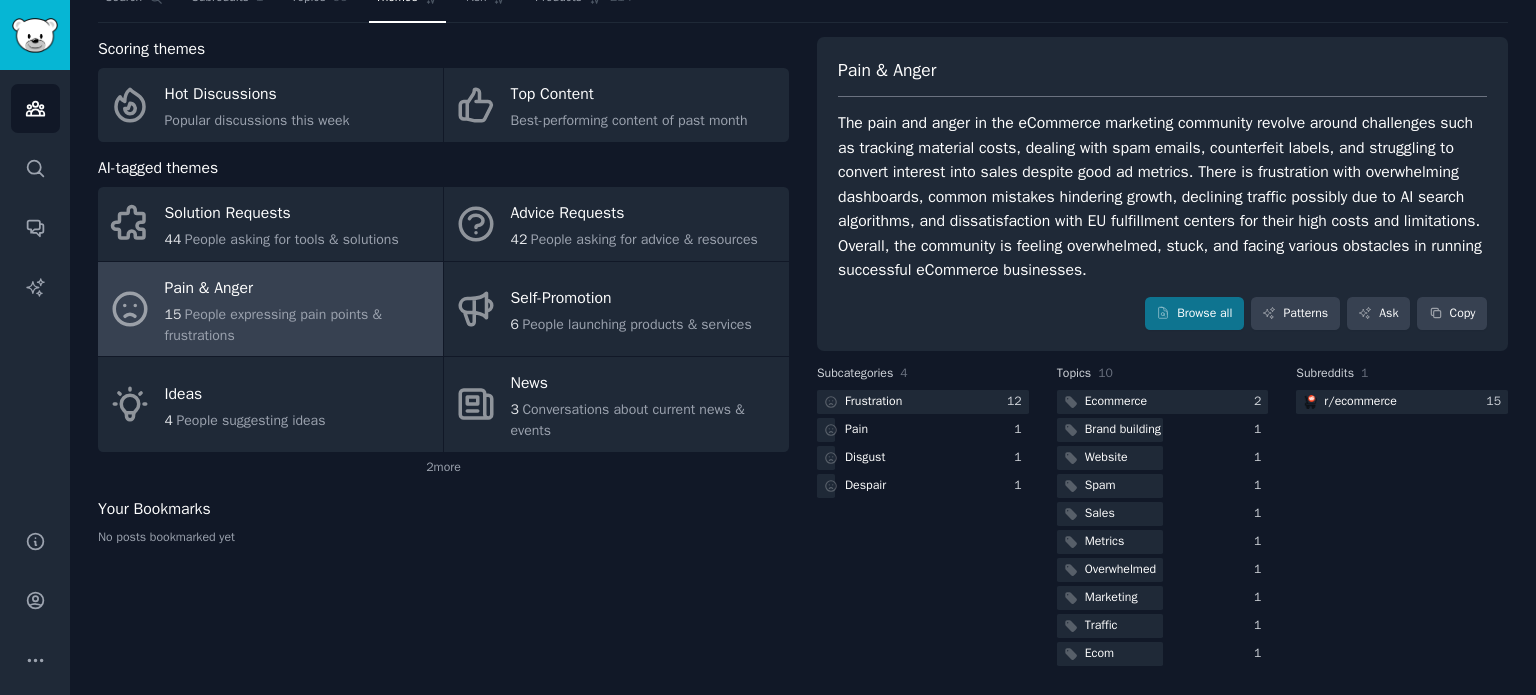 click on "The pain and anger in the eCommerce marketing community revolve around challenges such as tracking material costs, dealing with spam emails, counterfeit labels, and struggling to convert interest into sales despite good ad metrics. There is frustration with overwhelming dashboards, common mistakes hindering growth, declining traffic possibly due to AI search algorithms, and dissatisfaction with EU fulfillment centers for their high costs and limitations. Overall, the community is feeling overwhelmed, stuck, and facing various obstacles in running successful eCommerce businesses." at bounding box center (1162, 197) 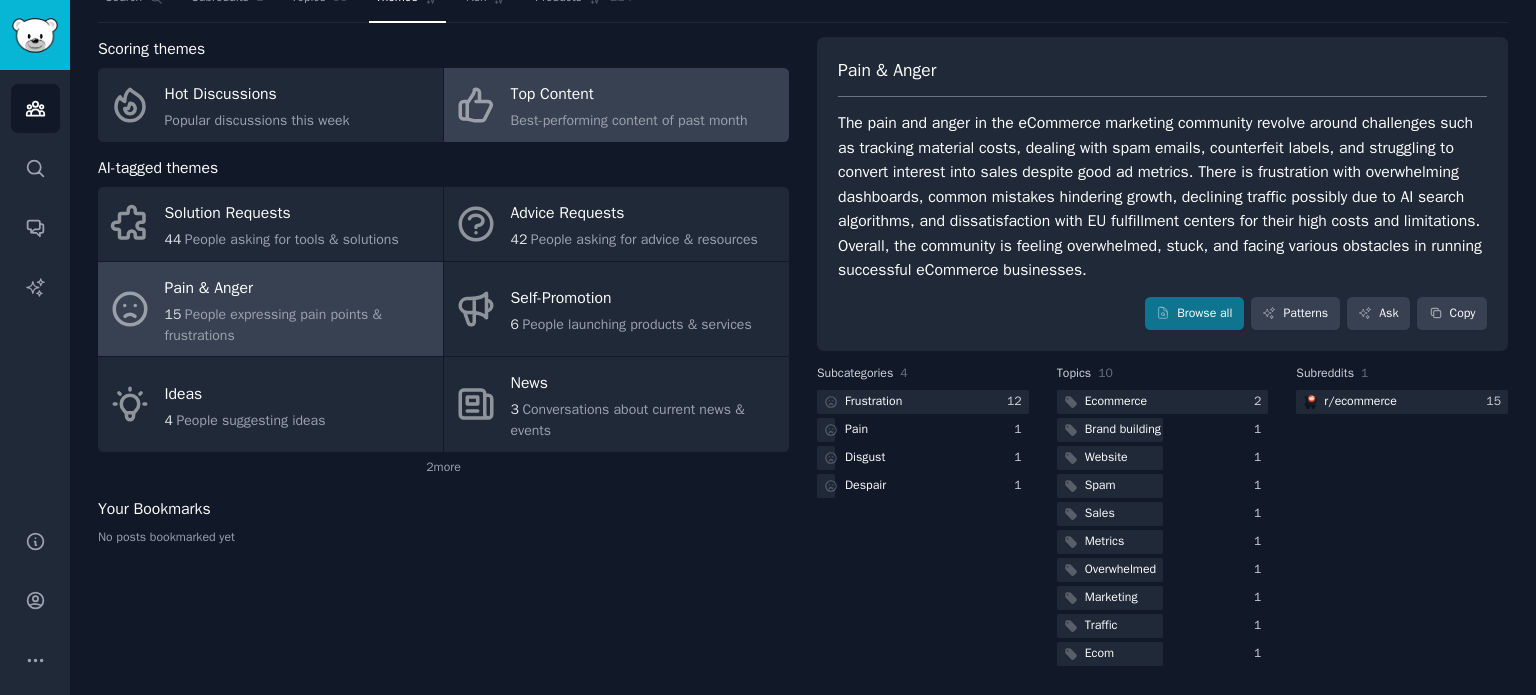 click on "Top Content" at bounding box center (629, 95) 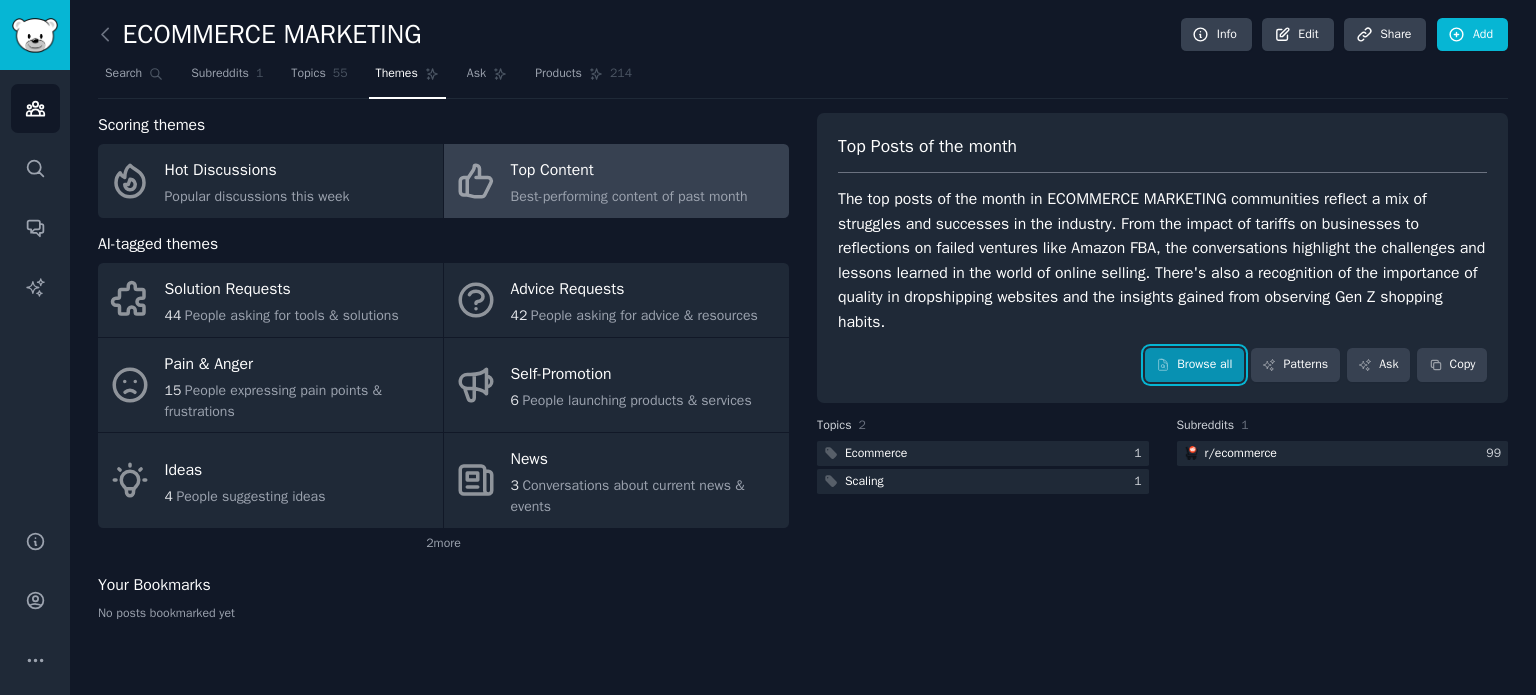 click on "Browse all" at bounding box center [1194, 365] 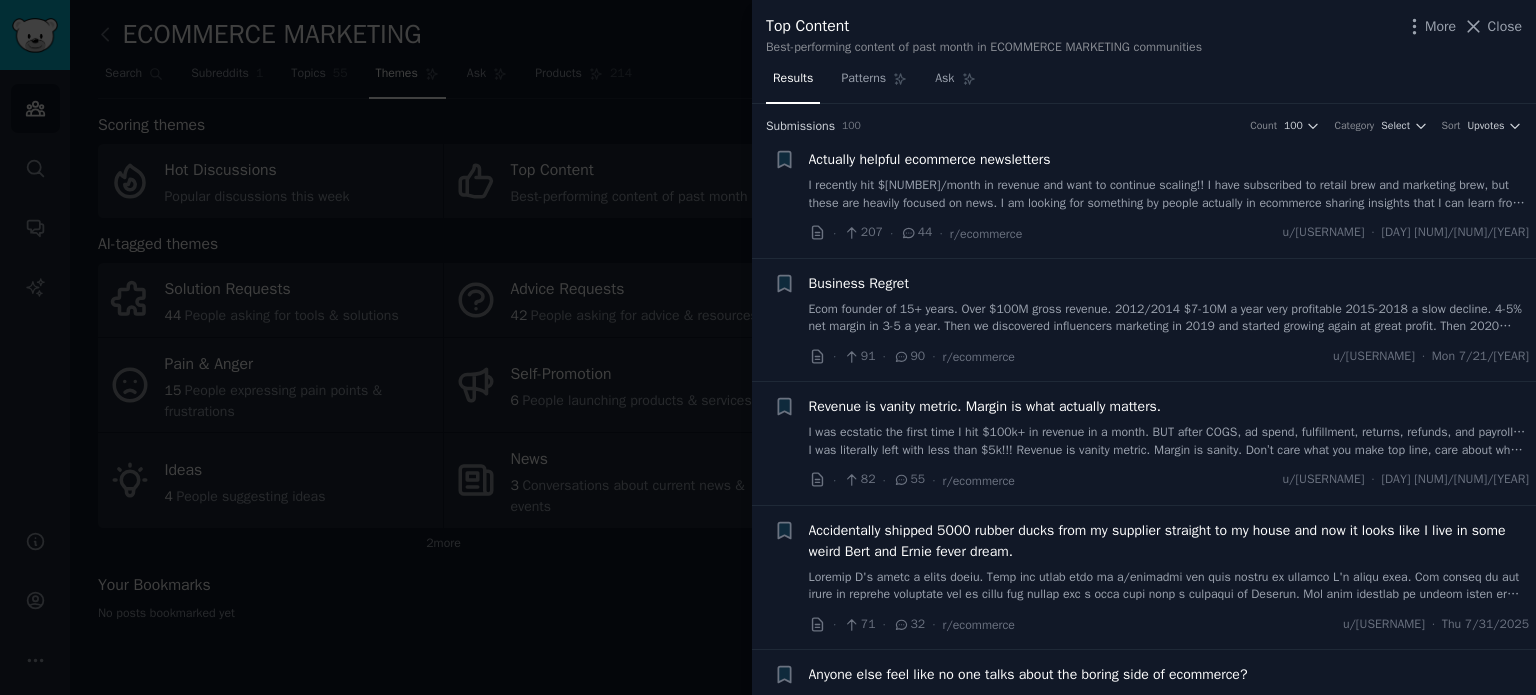 click at bounding box center (768, 347) 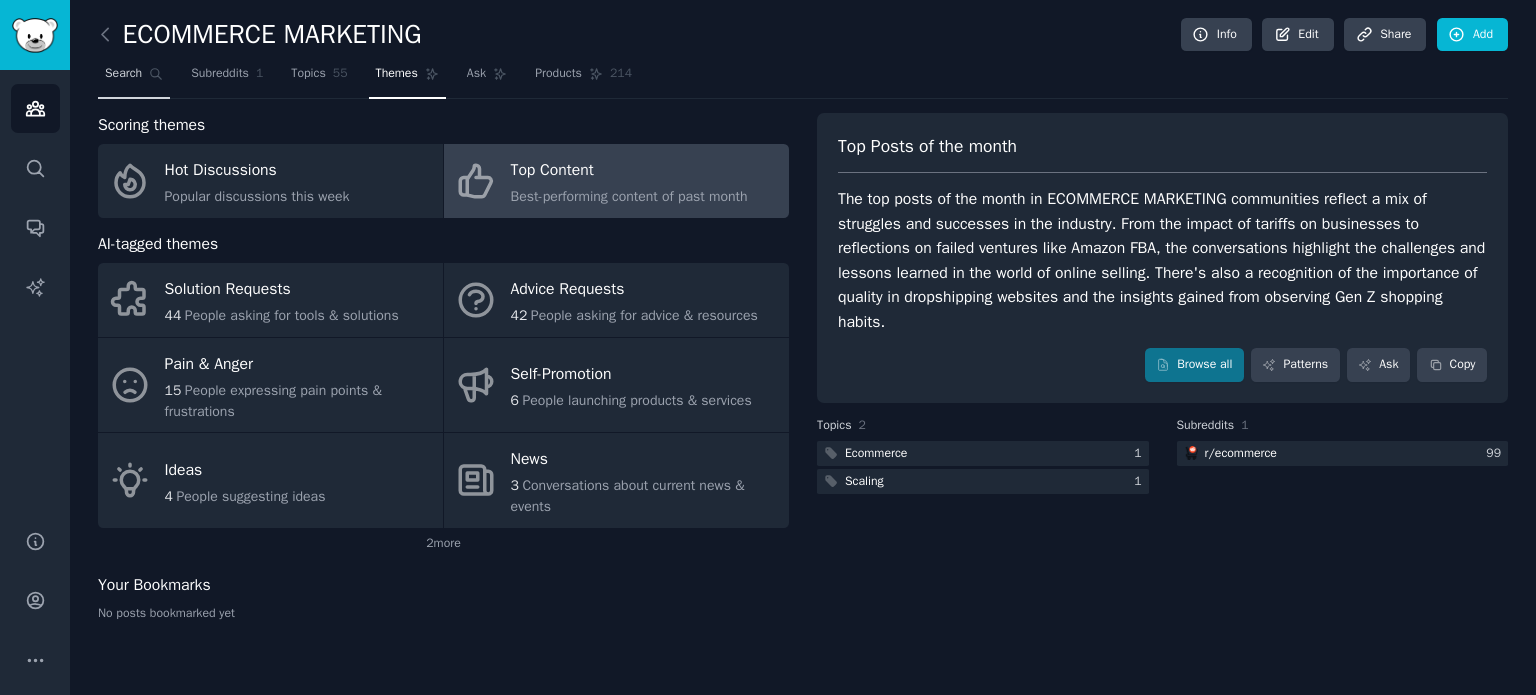 click on "Search" at bounding box center (123, 74) 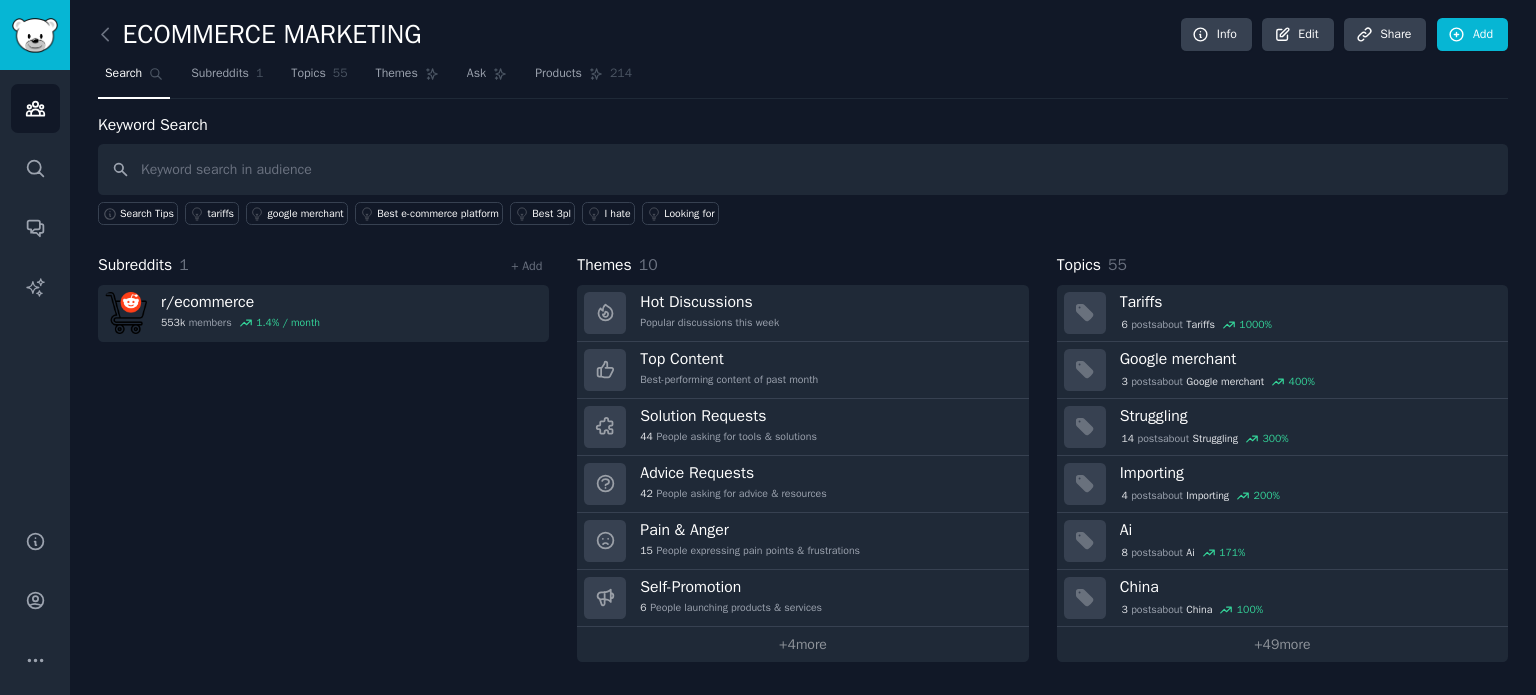 click at bounding box center (803, 169) 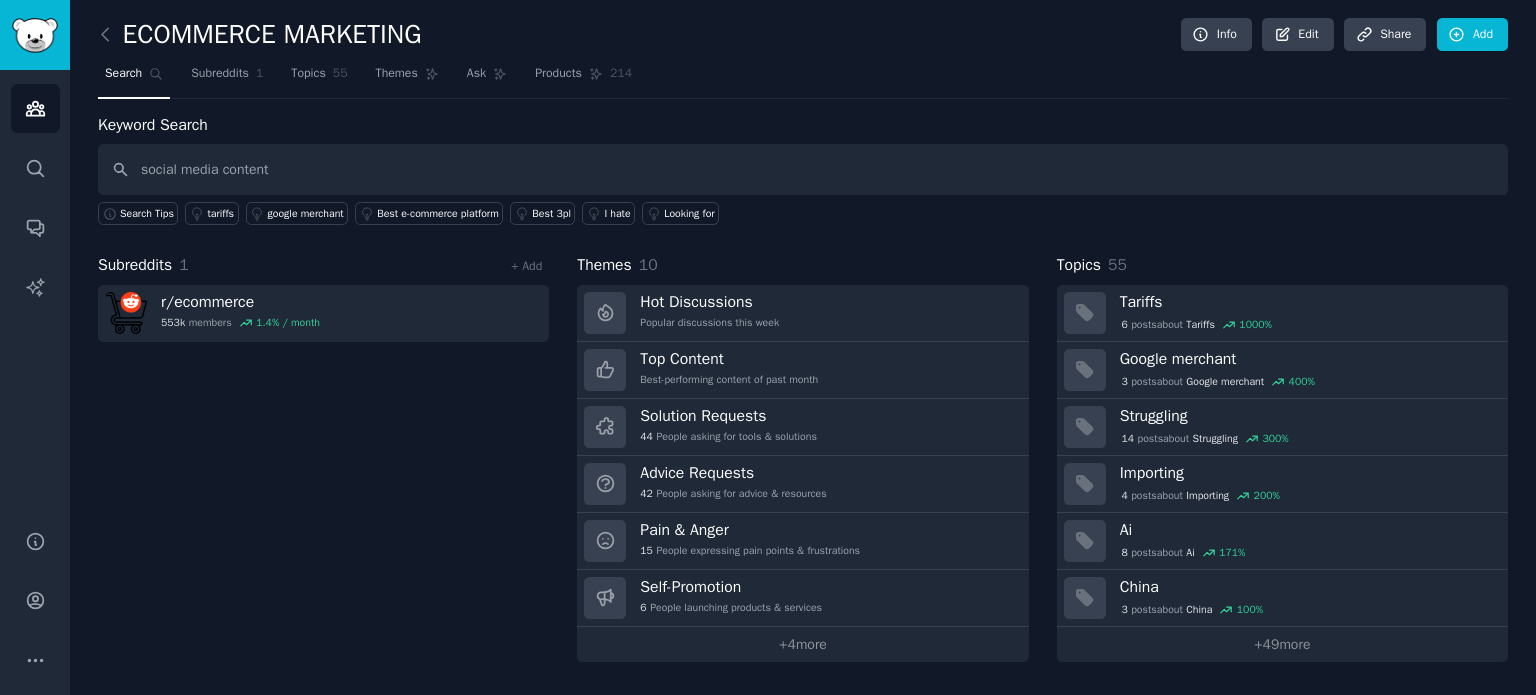 type on "social media content" 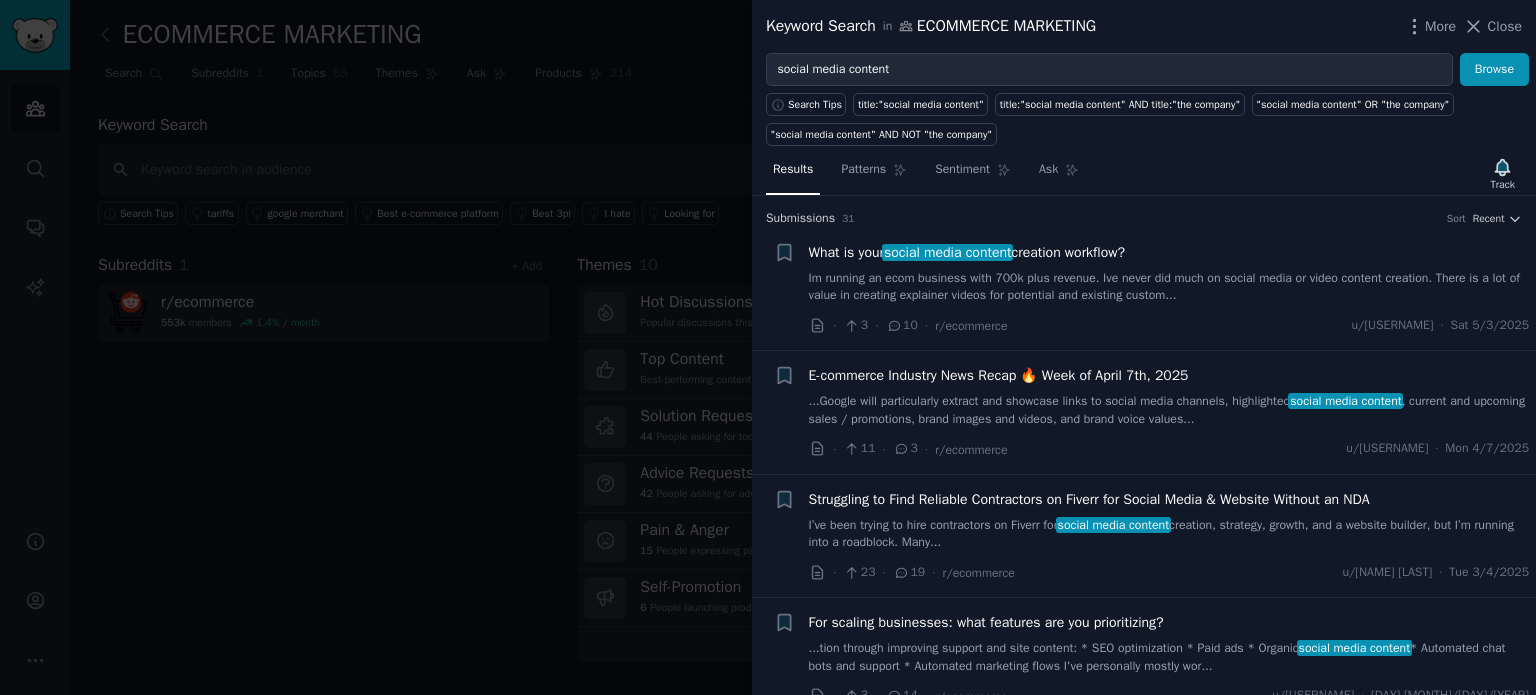 click on "What is your  social media content  creation workflow?" at bounding box center [967, 252] 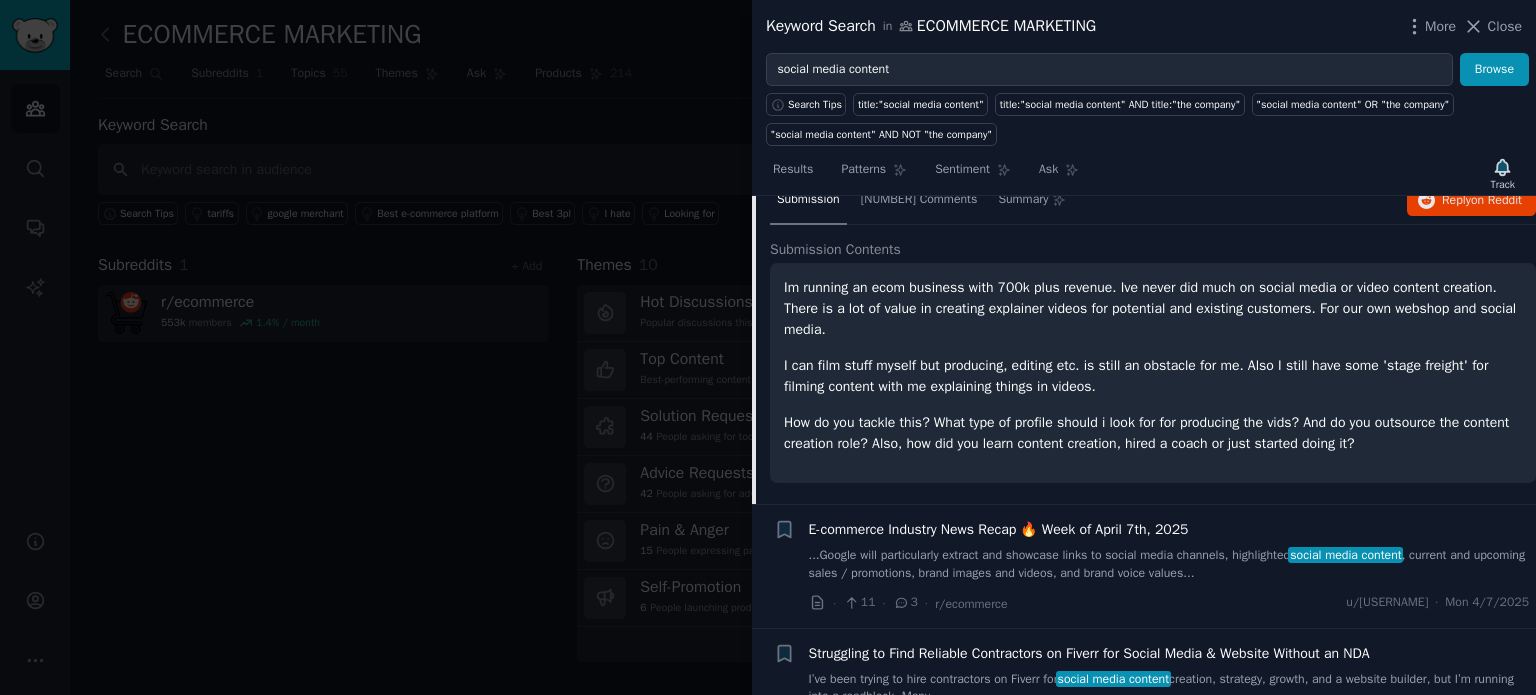 scroll, scrollTop: 0, scrollLeft: 0, axis: both 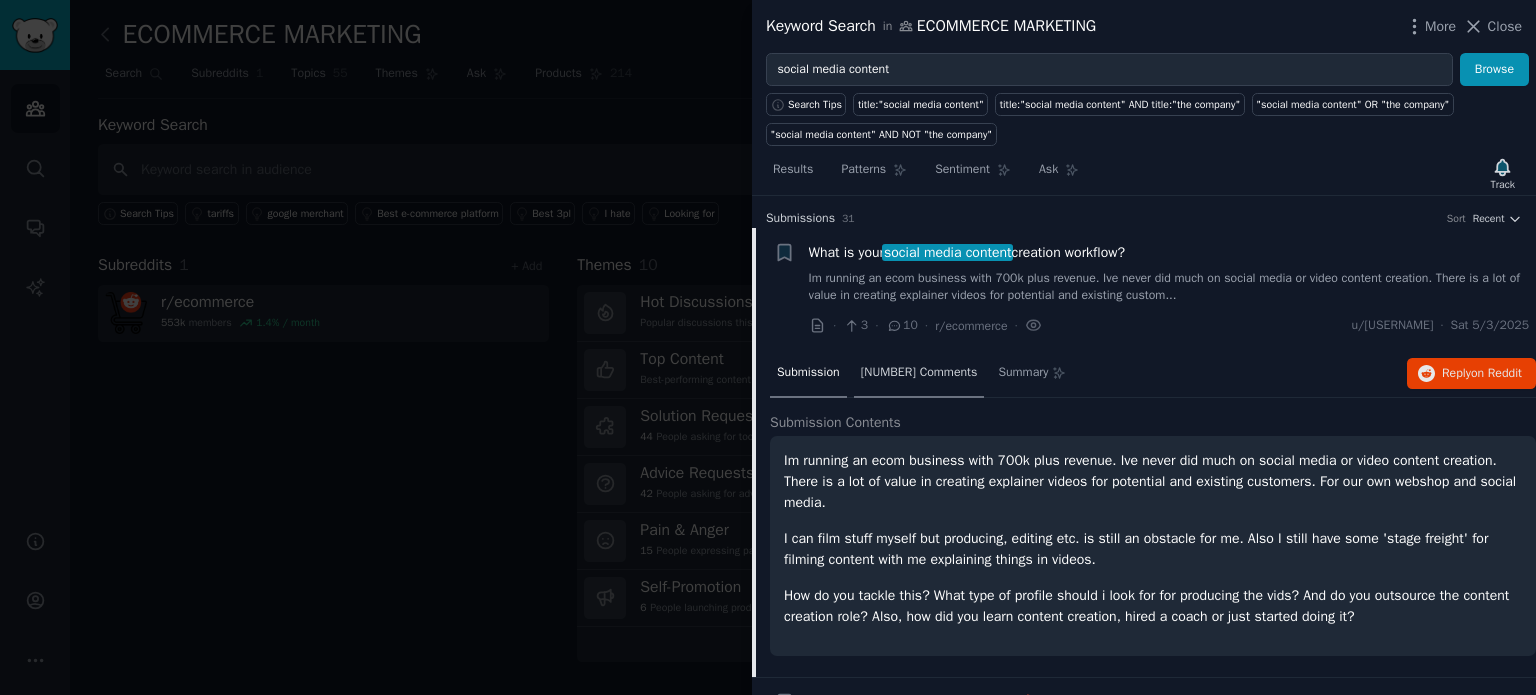 click on "[NUMBER] Comments" at bounding box center (919, 373) 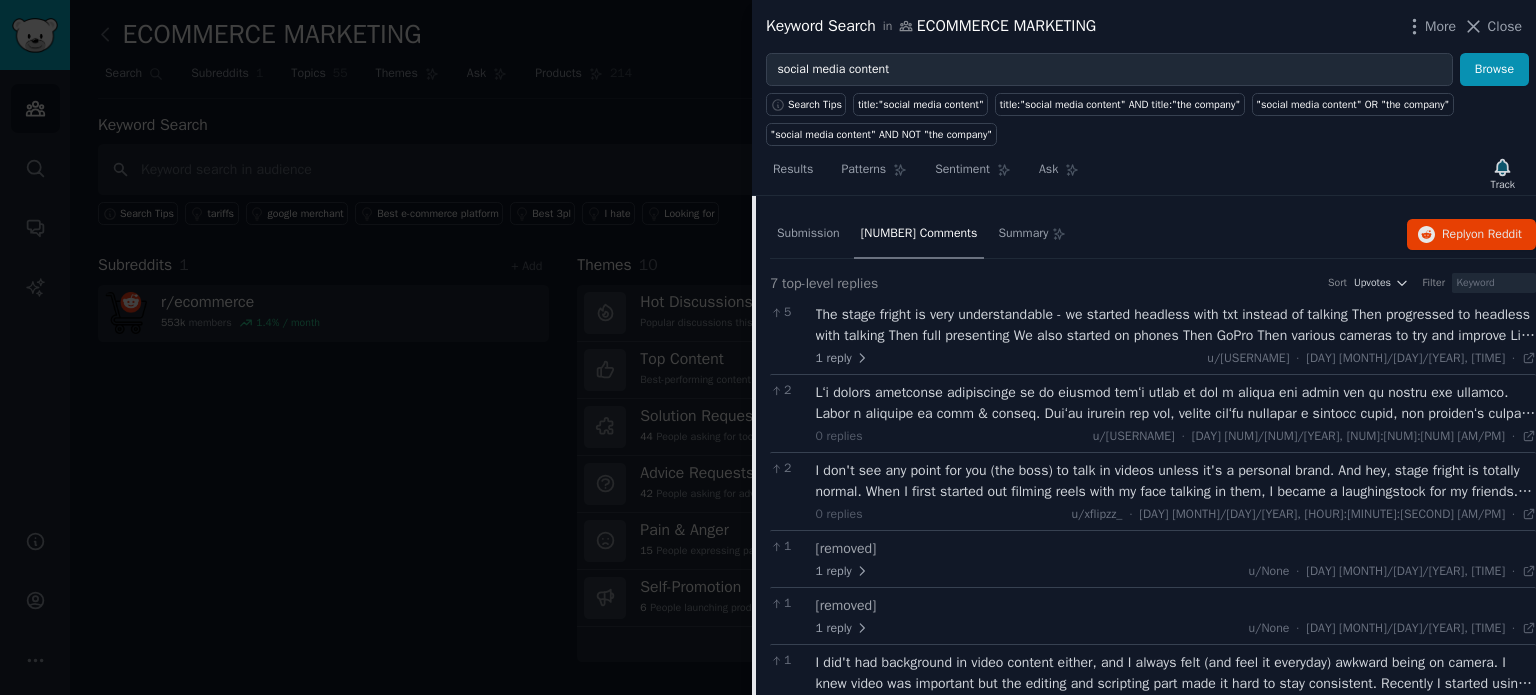 scroll, scrollTop: 140, scrollLeft: 0, axis: vertical 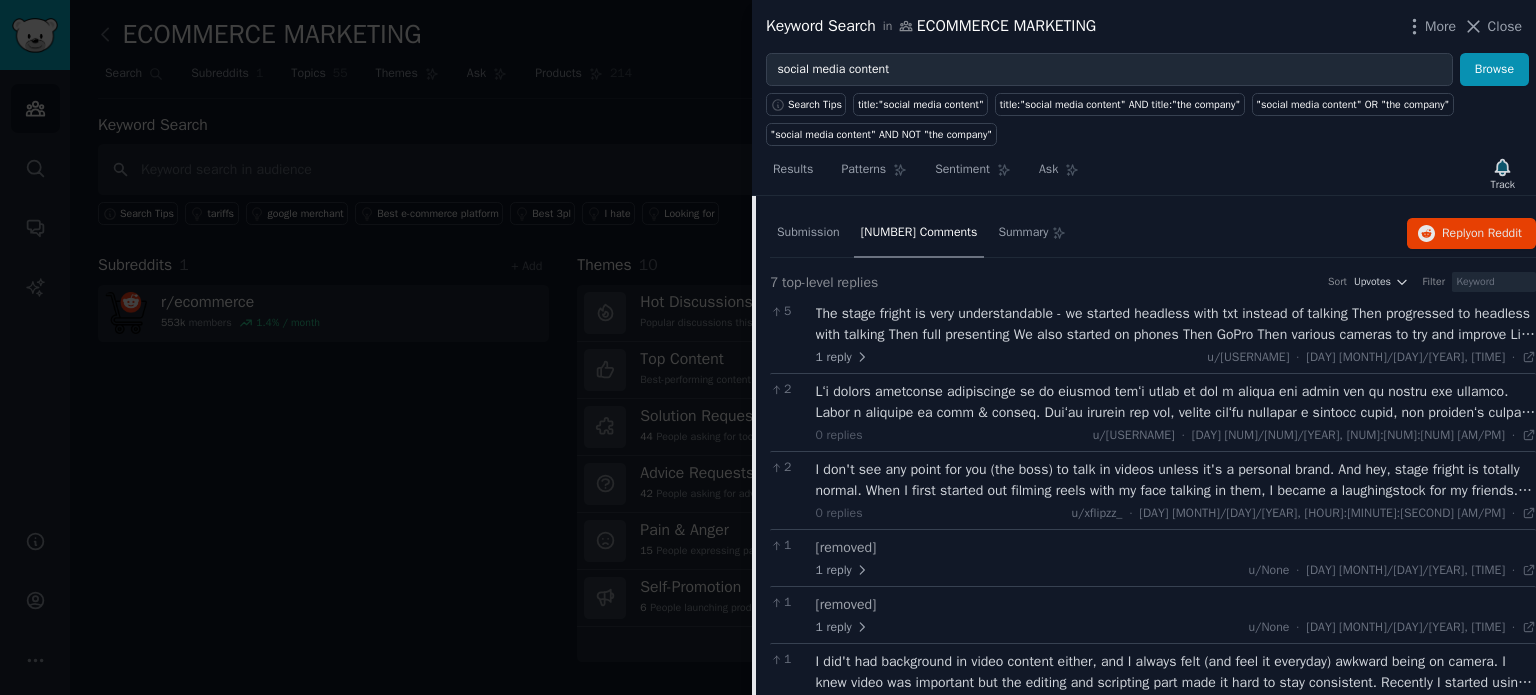 click on "The stage fright is very understandable - we started headless with txt instead of talking
Then progressed to headless with talking
Then full presenting
We also started on phones
Then GoPro
Then various cameras to try and improve
Like you - we do explainer videos but try and make them entertaining
Do it for the fun not the money!" at bounding box center [1176, 324] 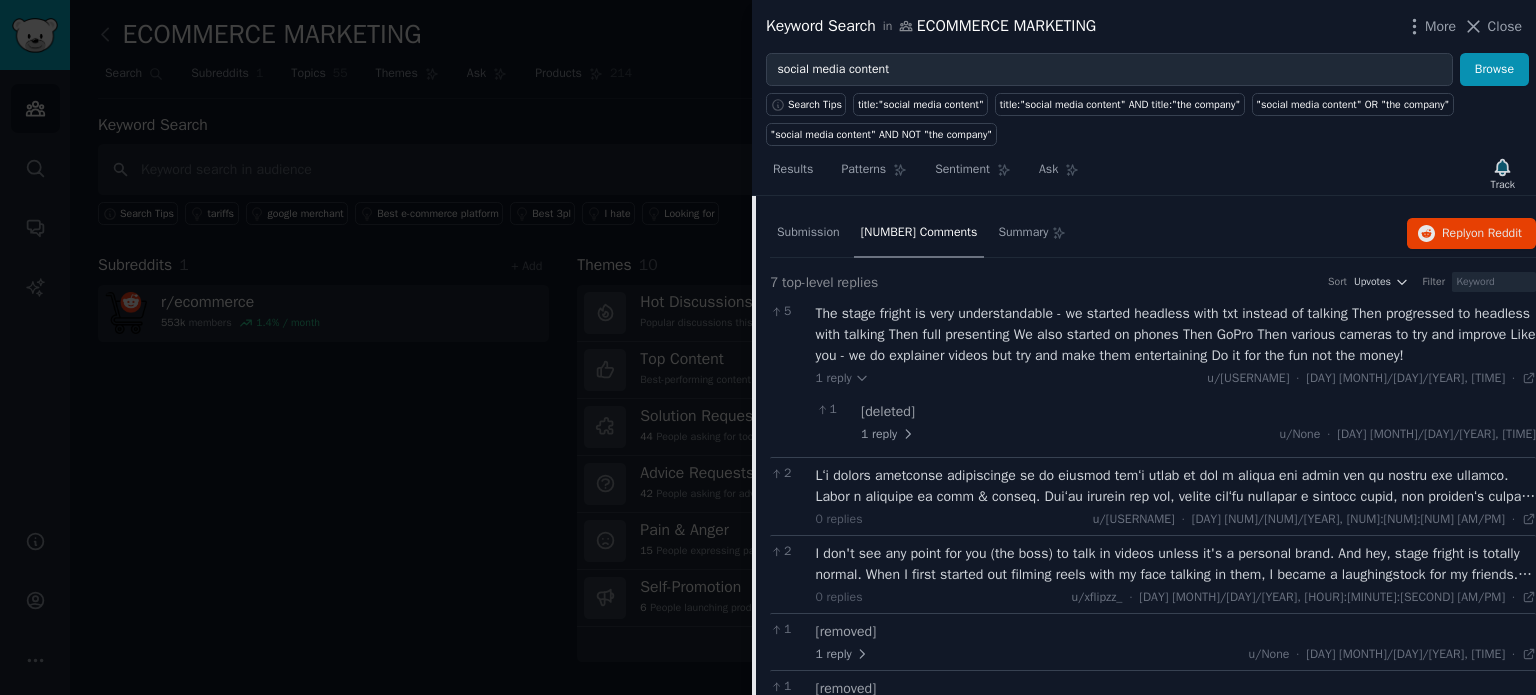 click on "The stage fright is very understandable - we started headless with txt instead of talking
Then progressed to headless with talking
Then full presenting
We also started on phones
Then GoPro
Then various cameras to try and improve
Like you - we do explainer videos but try and make them entertaining
Do it for the fun not the money!" at bounding box center [1176, 334] 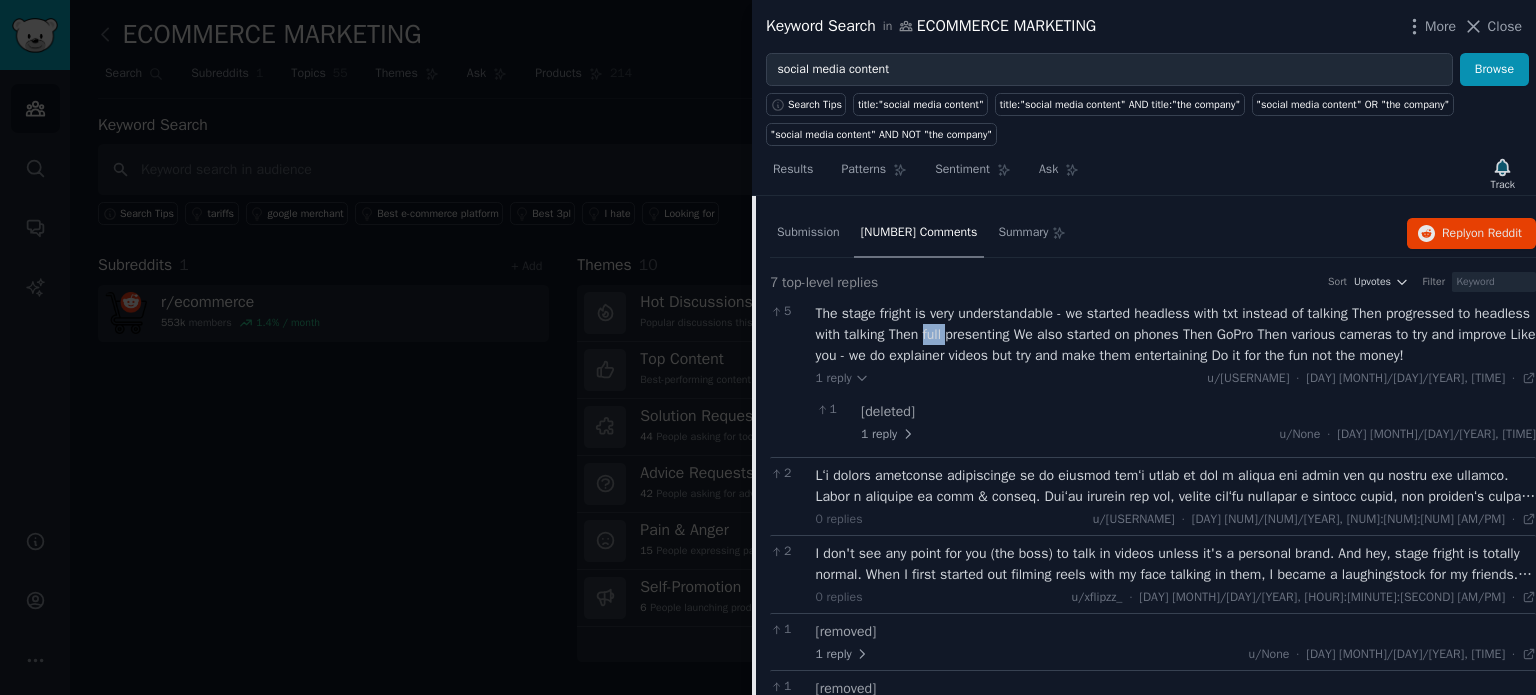 type on "full" 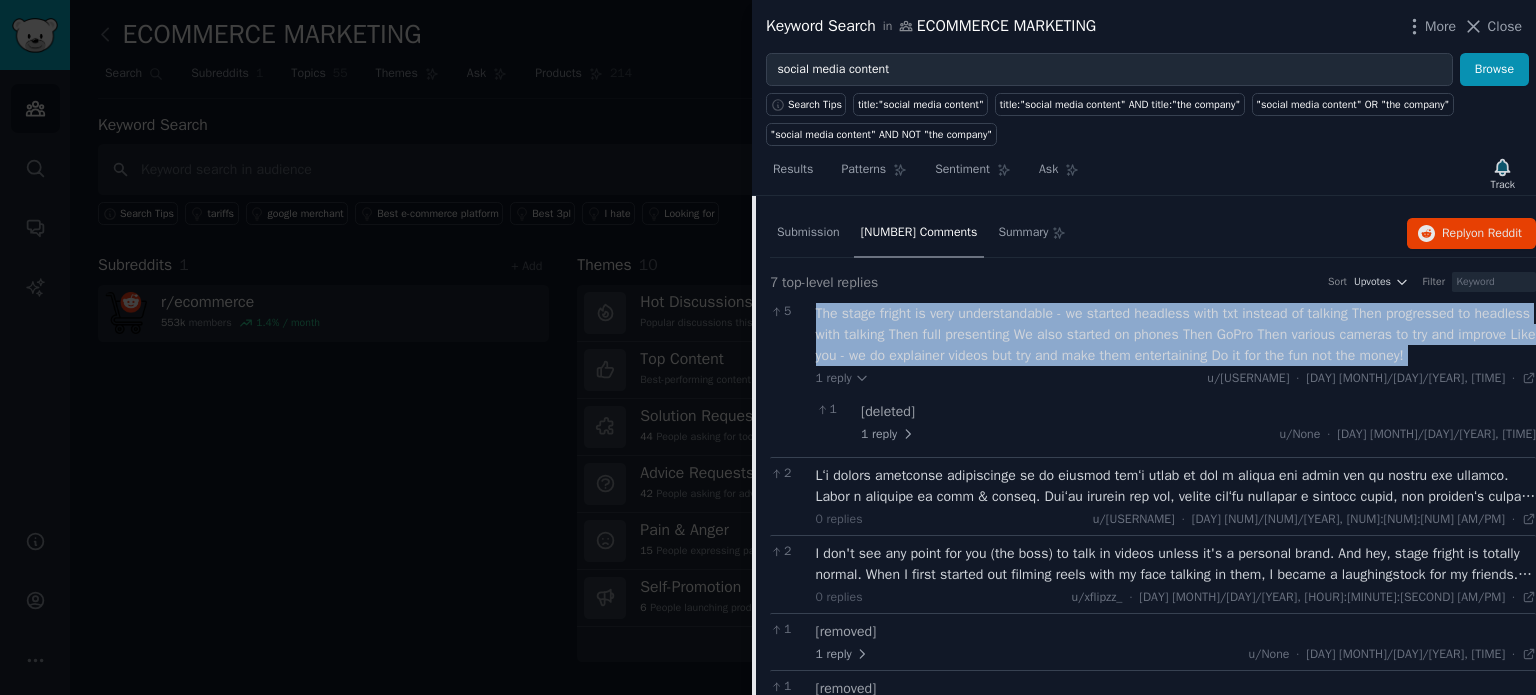 click on "The stage fright is very understandable - we started headless with txt instead of talking
Then progressed to headless with talking
Then full presenting
We also started on phones
Then GoPro
Then various cameras to try and improve
Like you - we do explainer videos but try and make them entertaining
Do it for the fun not the money!" at bounding box center [1176, 334] 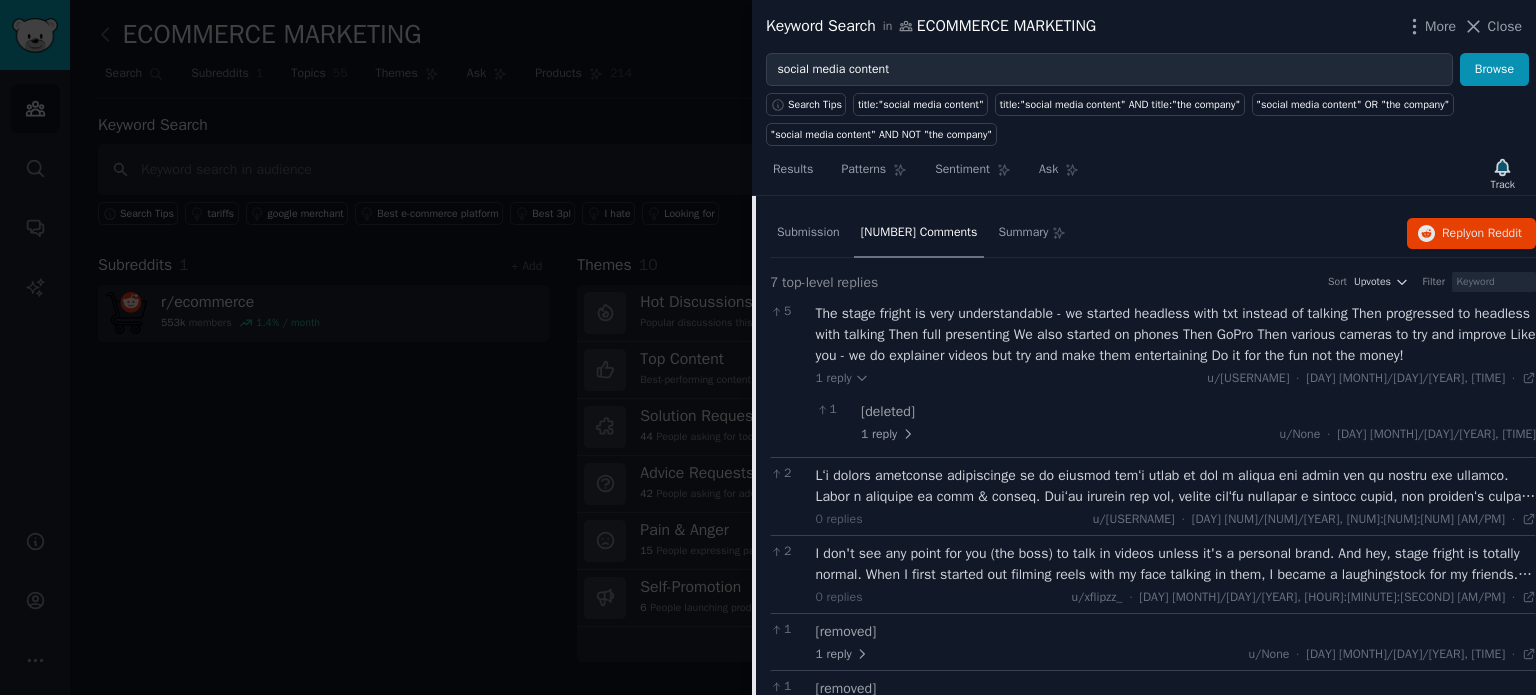 click at bounding box center [768, 347] 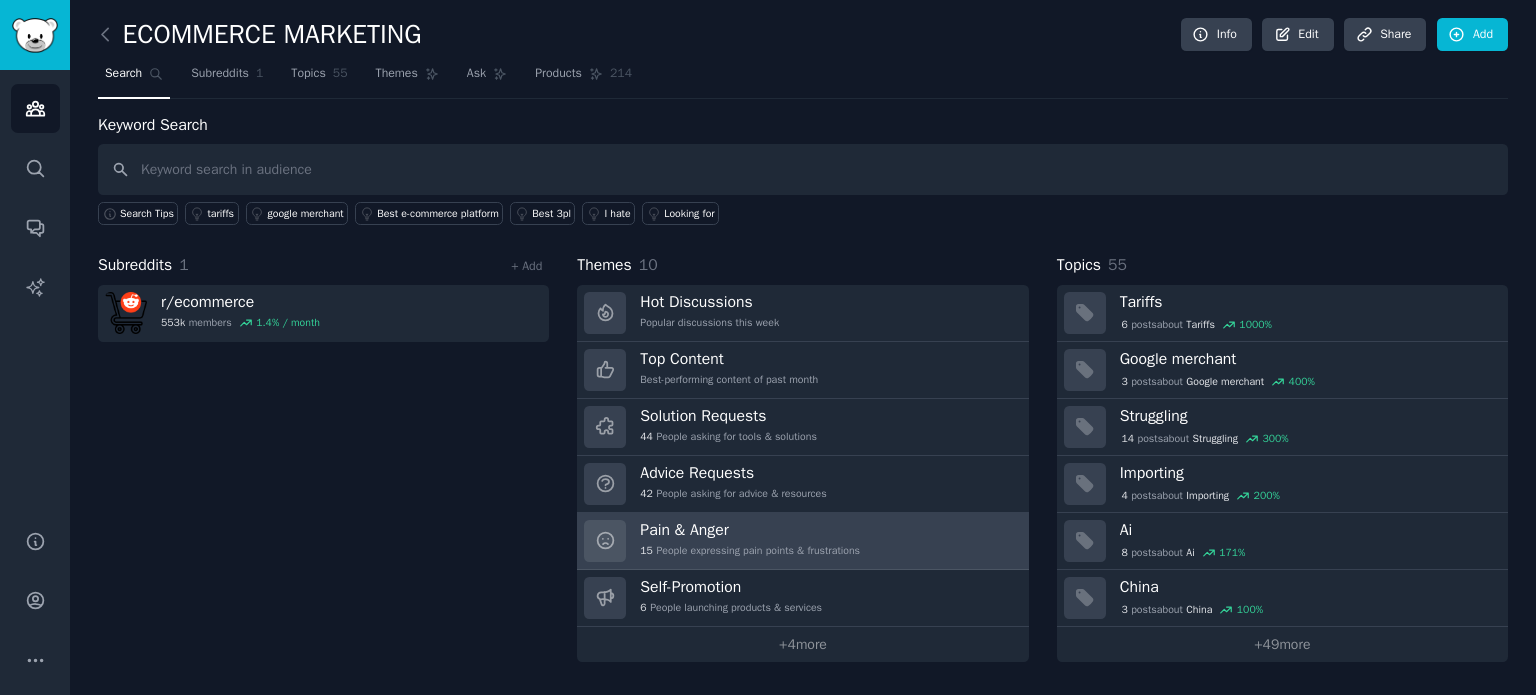 click on "Pain & Anger" at bounding box center [750, 530] 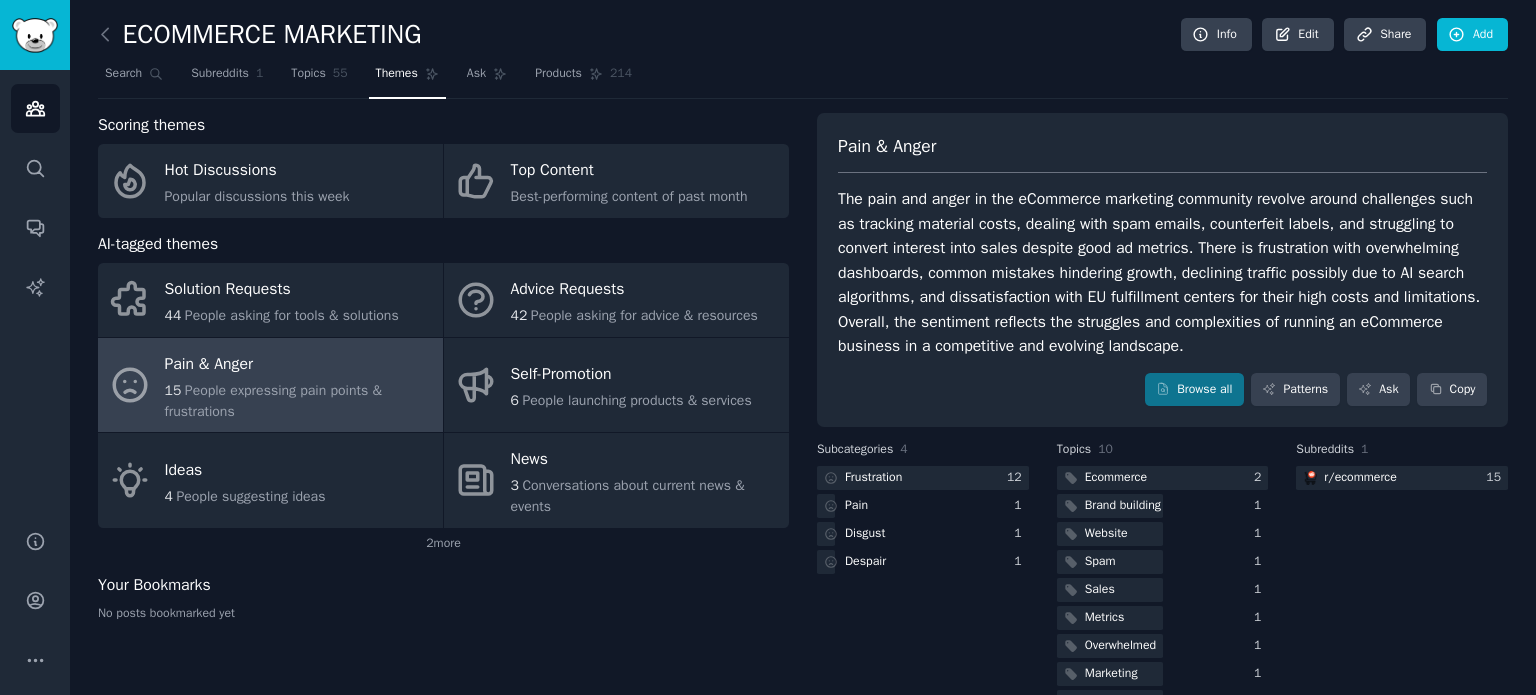click on "The pain and anger in the eCommerce marketing community revolve around challenges such as tracking material costs, dealing with spam emails, counterfeit labels, and struggling to convert interest into sales despite good ad metrics. There is frustration with overwhelming dashboards, common mistakes hindering growth, declining traffic possibly due to AI search algorithms, and dissatisfaction with EU fulfillment centers for their high costs and limitations. Overall, the sentiment reflects the struggles and complexities of running an eCommerce business in a competitive and evolving landscape." at bounding box center [1162, 273] 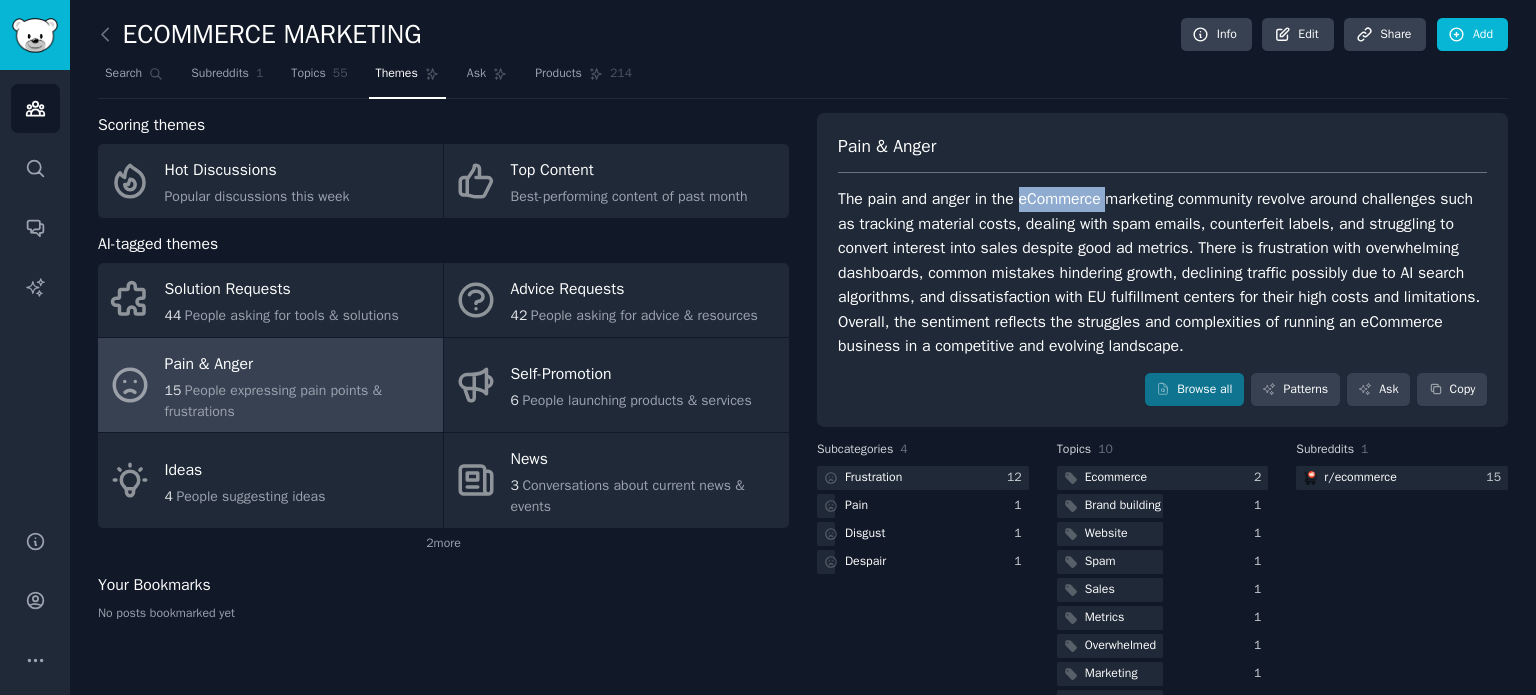click on "The pain and anger in the eCommerce marketing community revolve around challenges such as tracking material costs, dealing with spam emails, counterfeit labels, and struggling to convert interest into sales despite good ad metrics. There is frustration with overwhelming dashboards, common mistakes hindering growth, declining traffic possibly due to AI search algorithms, and dissatisfaction with EU fulfillment centers for their high costs and limitations. Overall, the sentiment reflects the struggles and complexities of running an eCommerce business in a competitive and evolving landscape." at bounding box center (1162, 273) 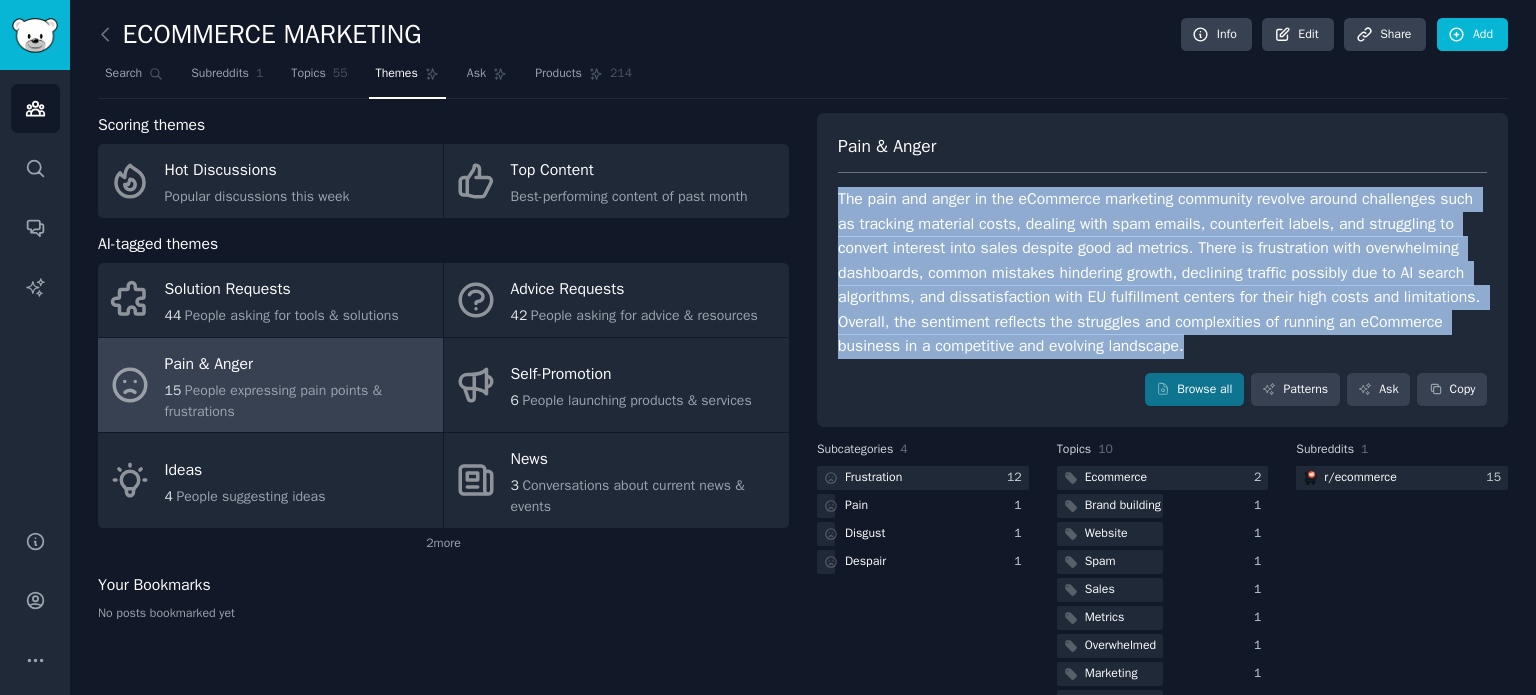 click on "The pain and anger in the eCommerce marketing community revolve around challenges such as tracking material costs, dealing with spam emails, counterfeit labels, and struggling to convert interest into sales despite good ad metrics. There is frustration with overwhelming dashboards, common mistakes hindering growth, declining traffic possibly due to AI search algorithms, and dissatisfaction with EU fulfillment centers for their high costs and limitations. Overall, the sentiment reflects the struggles and complexities of running an eCommerce business in a competitive and evolving landscape." at bounding box center [1162, 273] 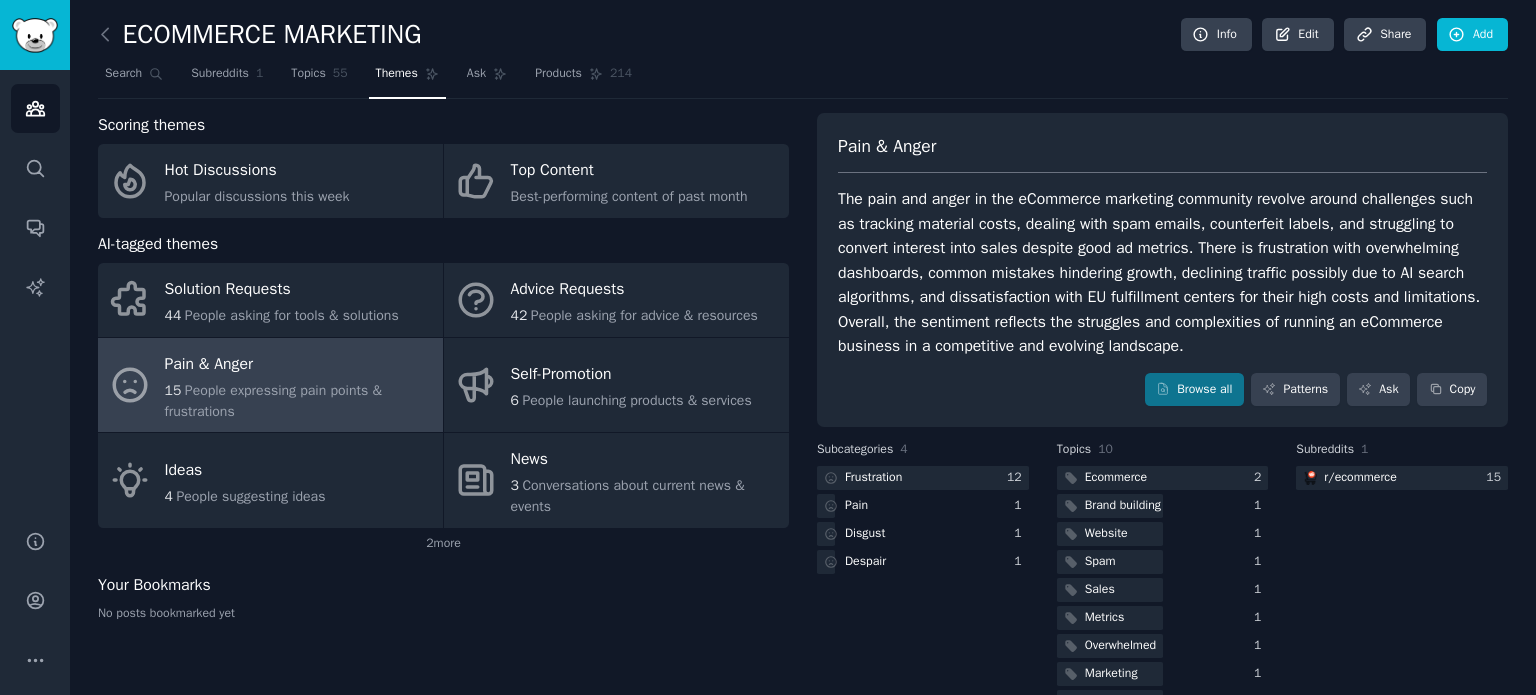 click on "Your Bookmarks" at bounding box center (443, 585) 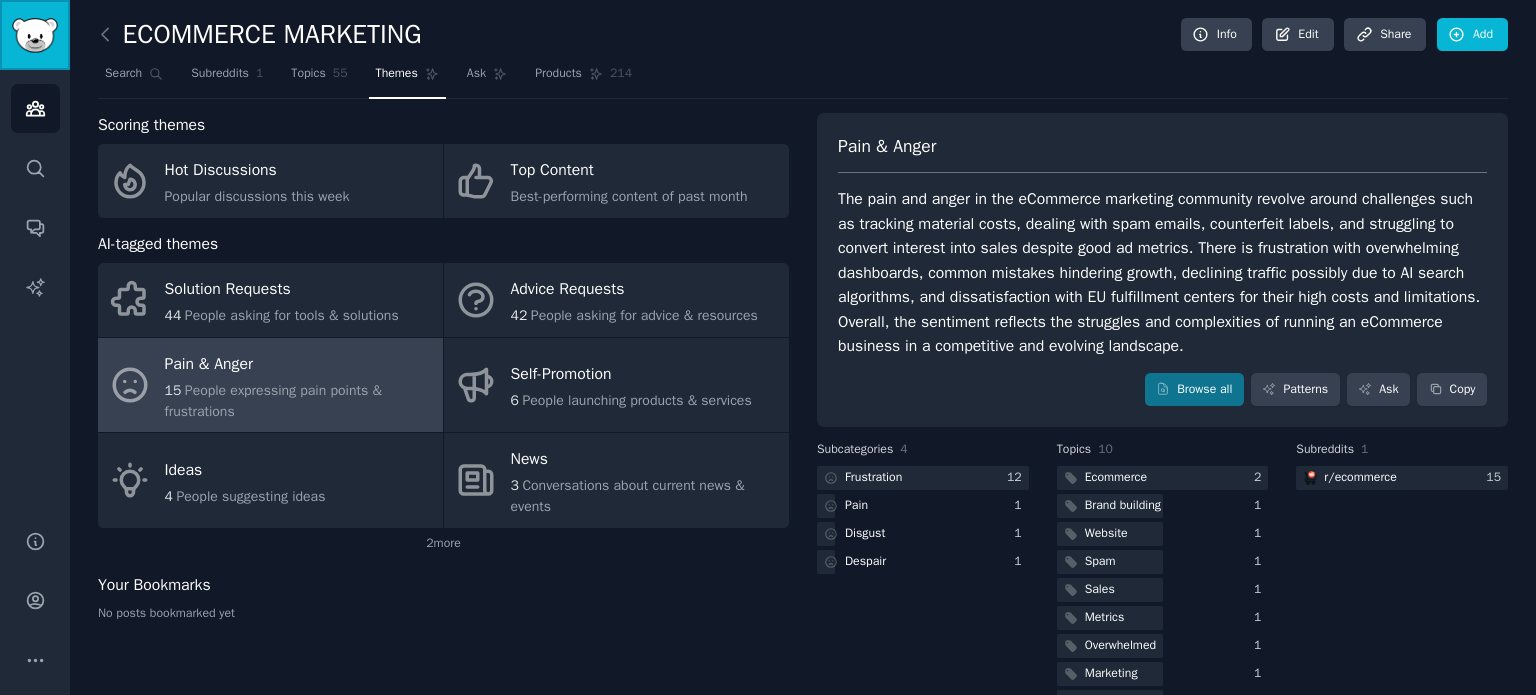 click at bounding box center (35, 35) 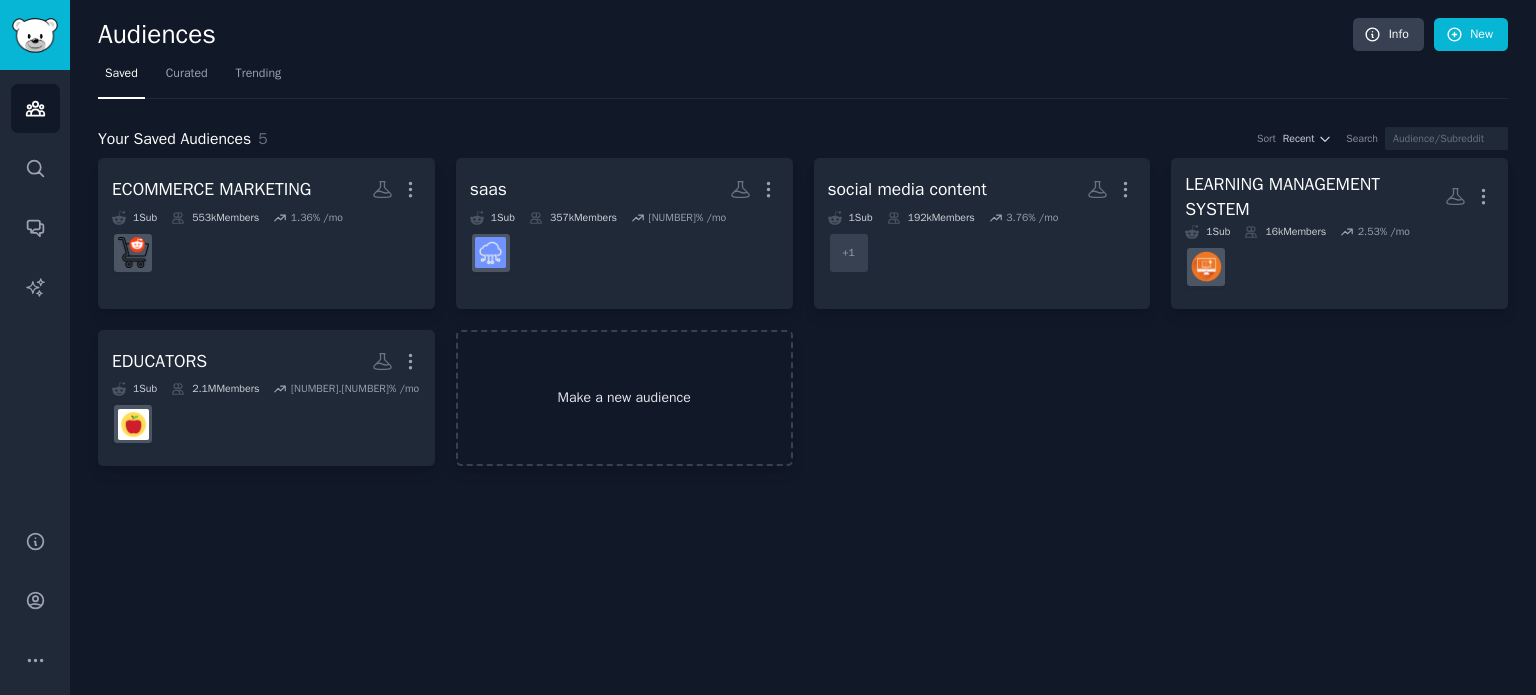 click on "Make a new audience" at bounding box center [624, 398] 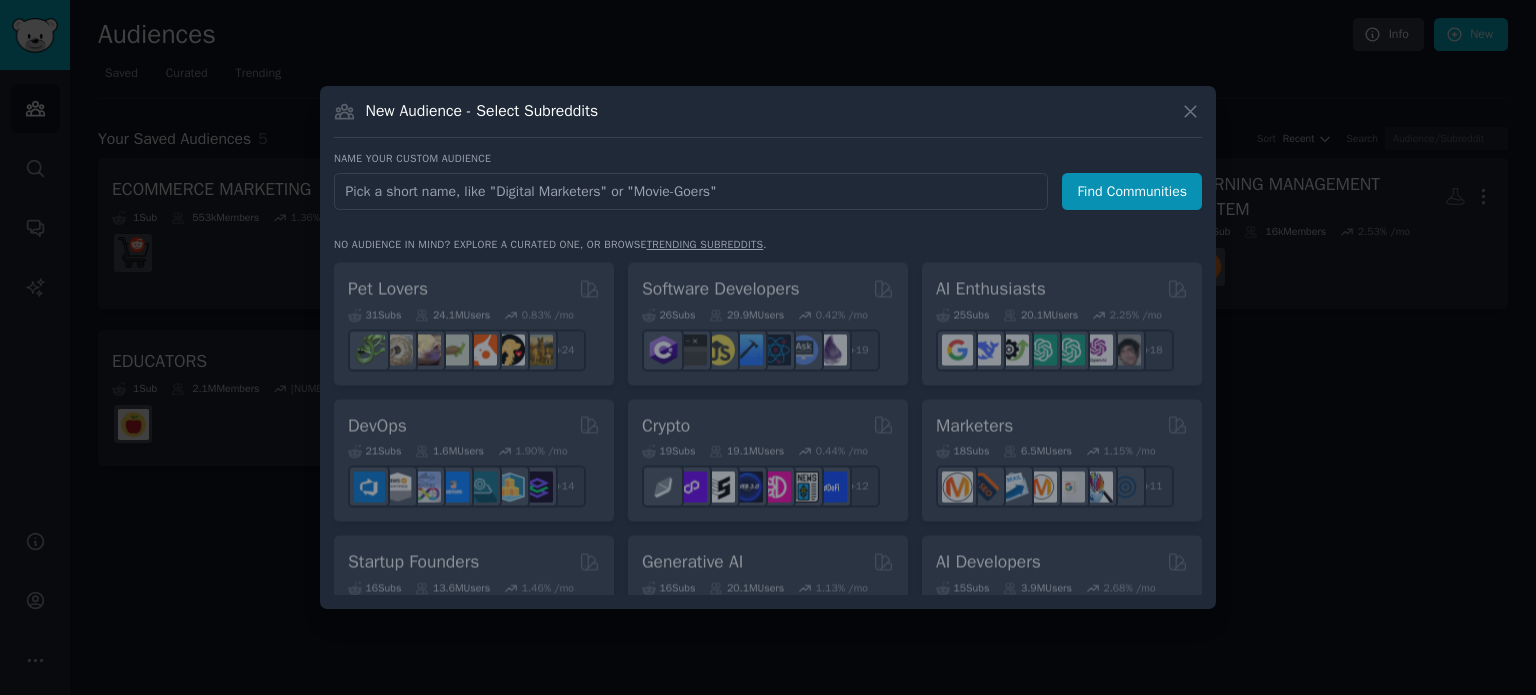 click on "Name your custom audience Audience Name Find Communities" 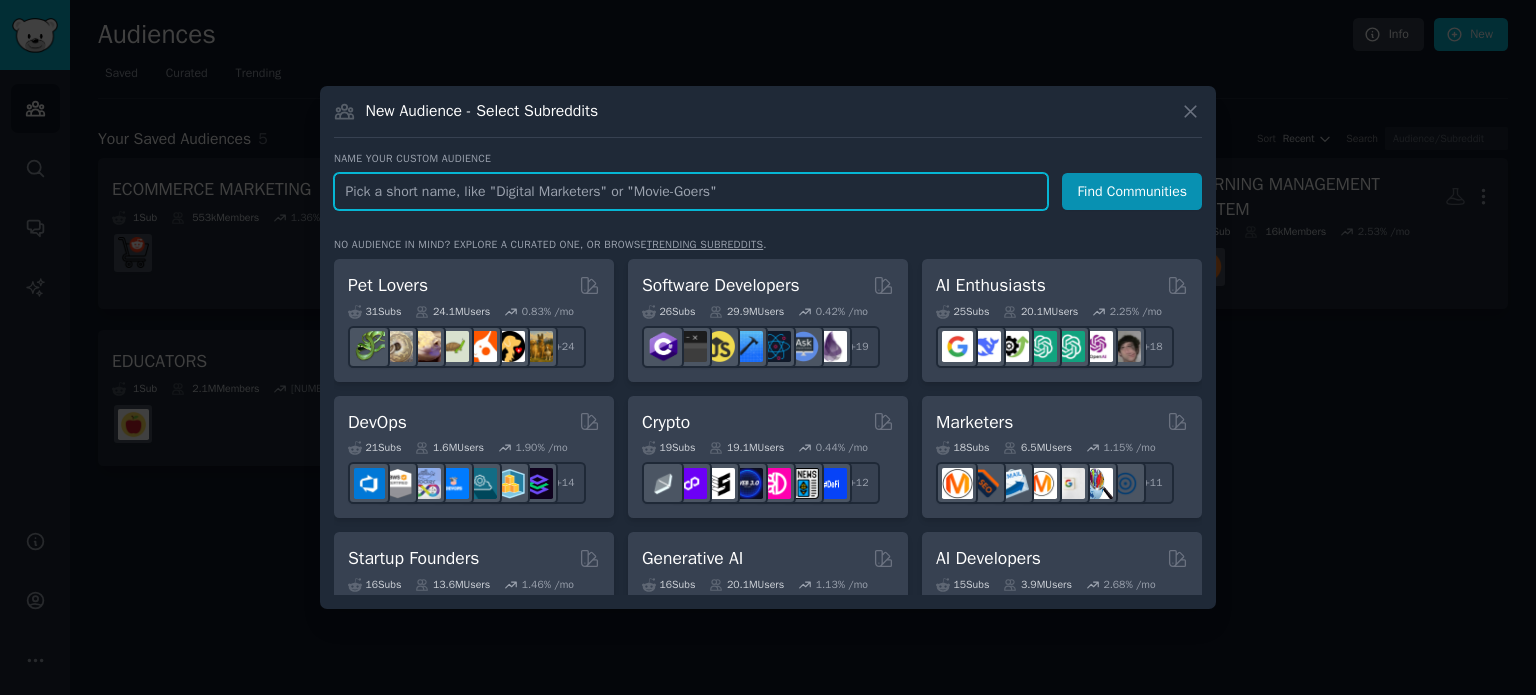 click at bounding box center (691, 191) 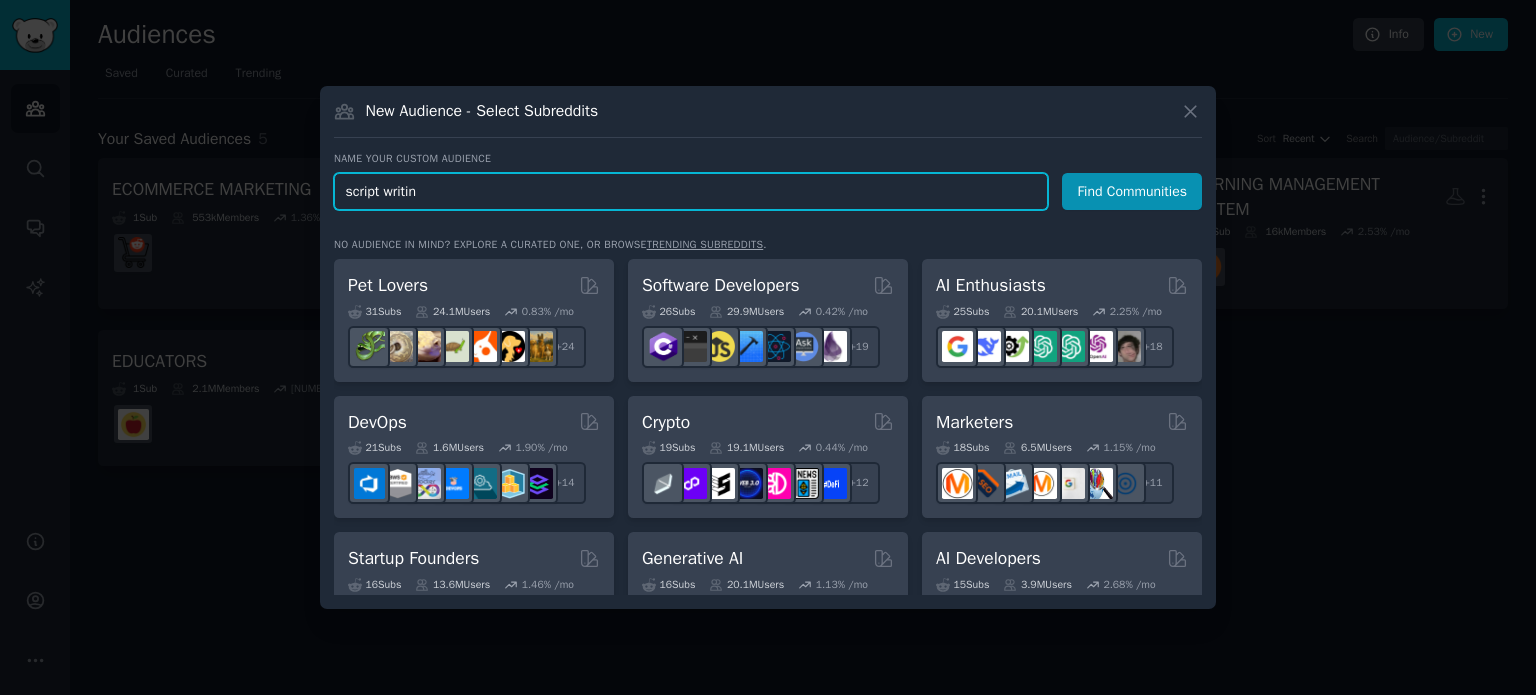 type on "script writing" 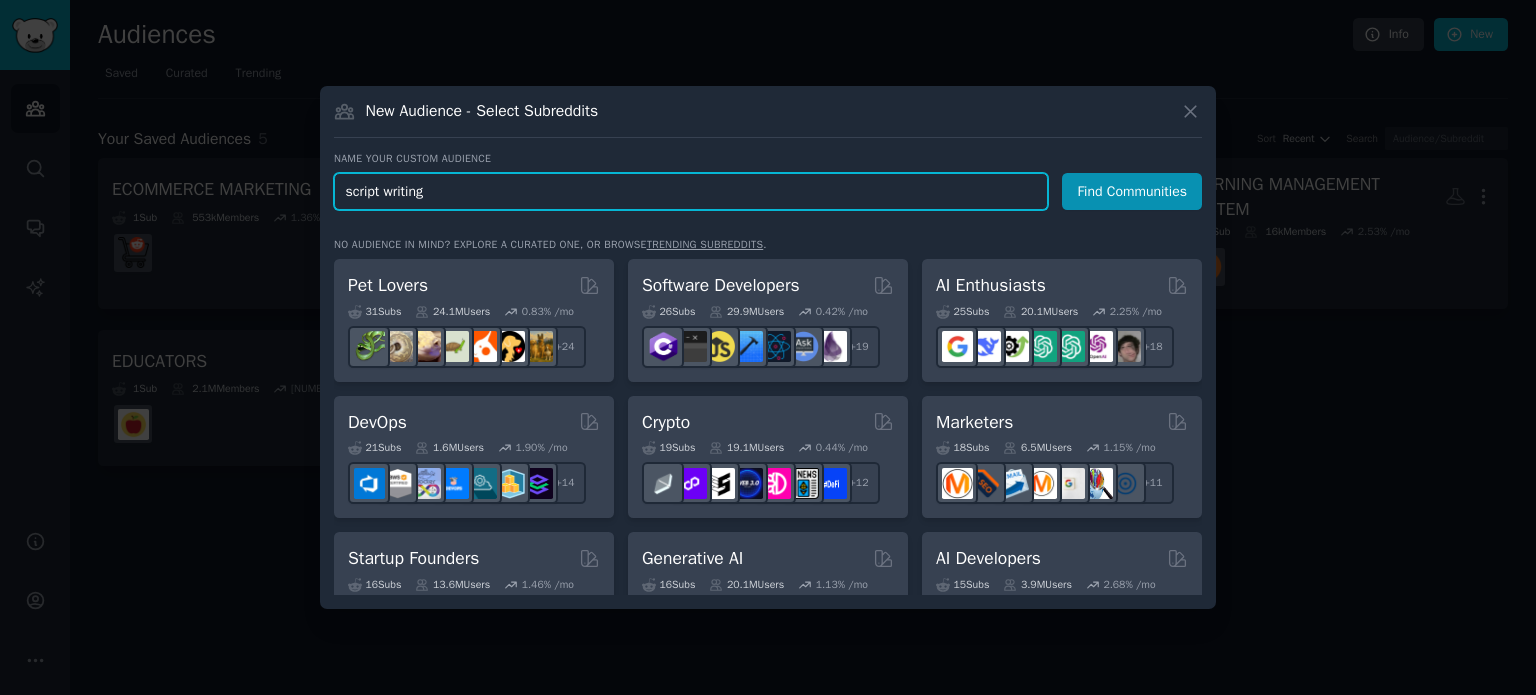 click on "Find Communities" at bounding box center (1132, 191) 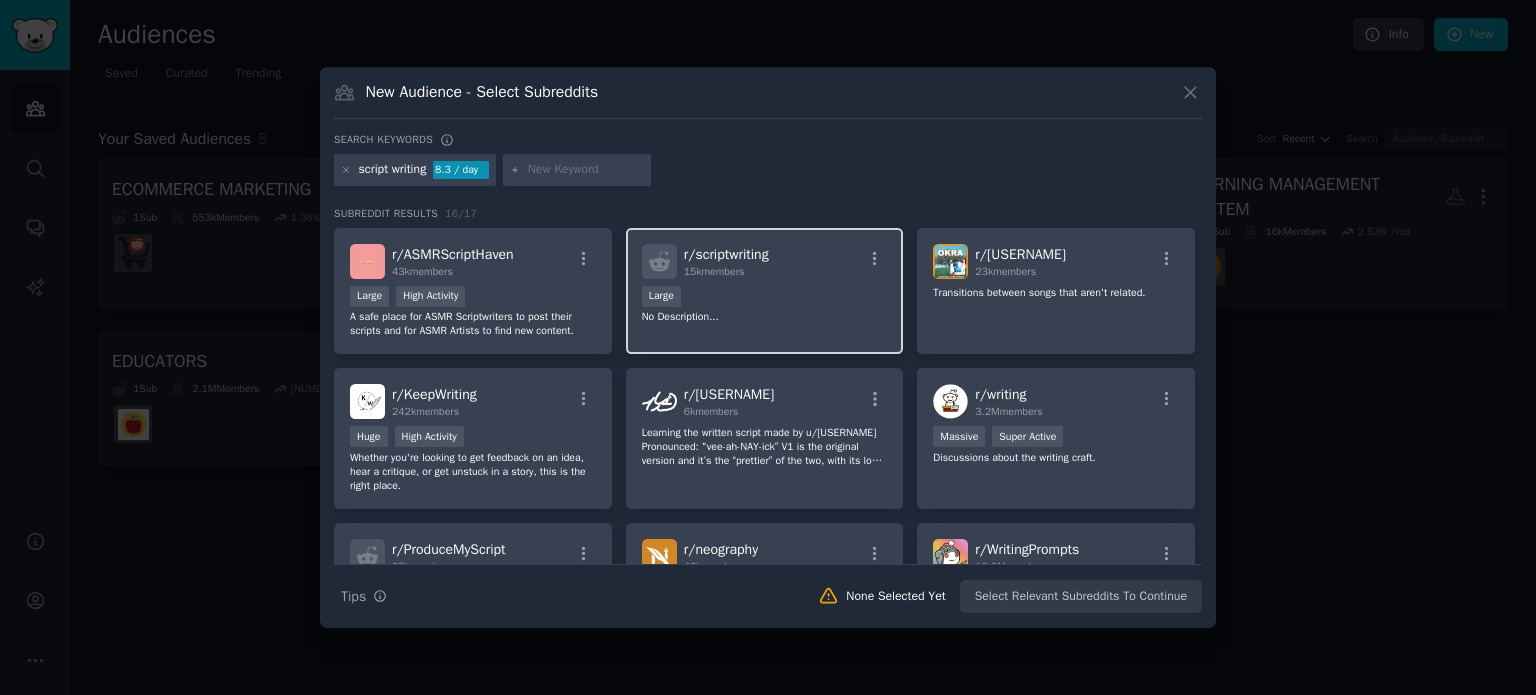 click on "Large" at bounding box center (765, 298) 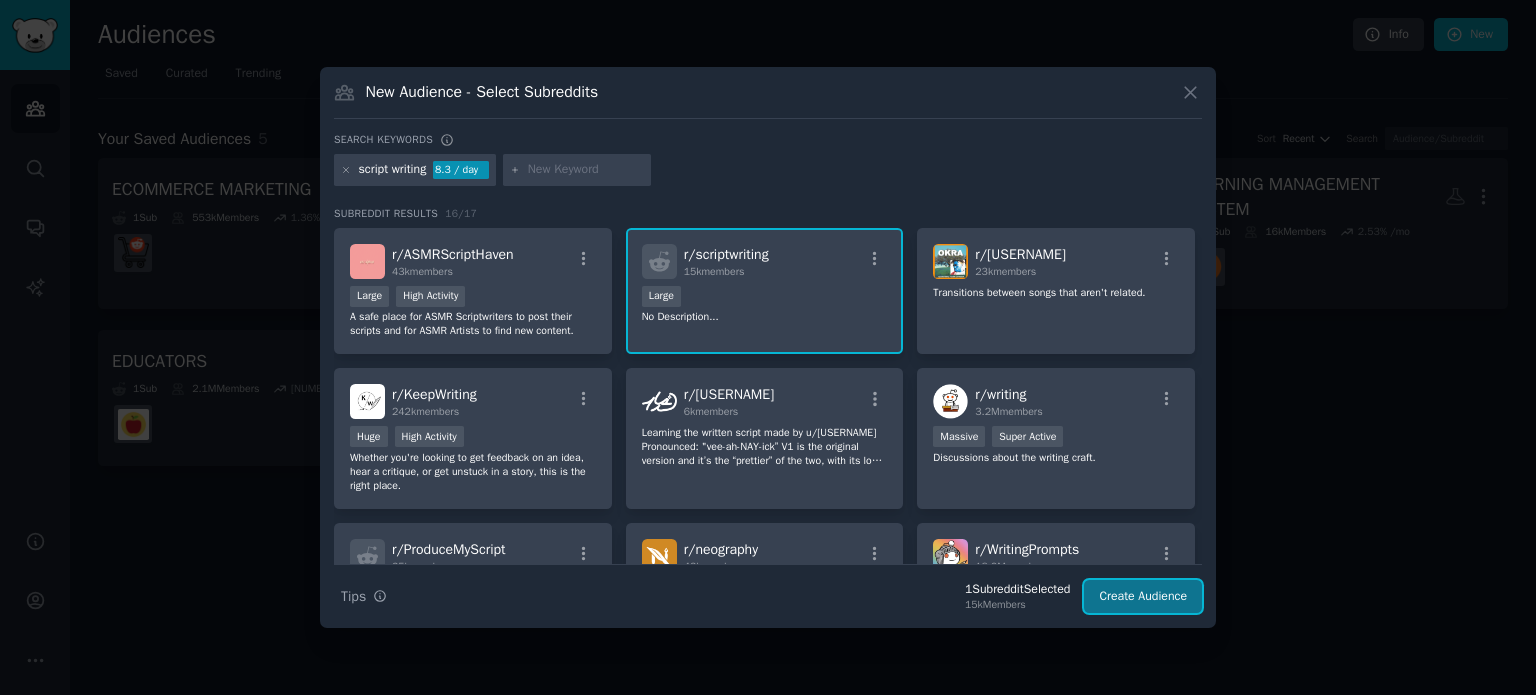 click on "Create Audience" at bounding box center [1143, 597] 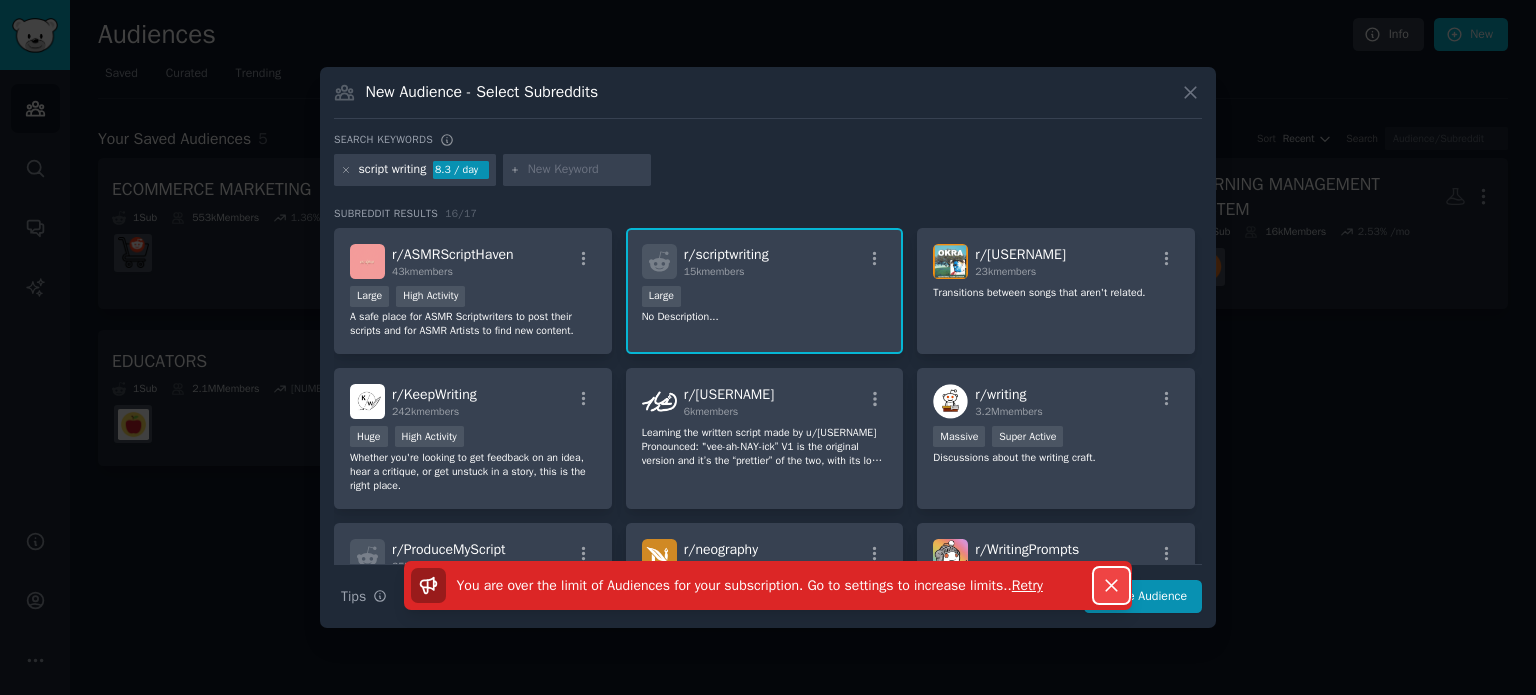 click 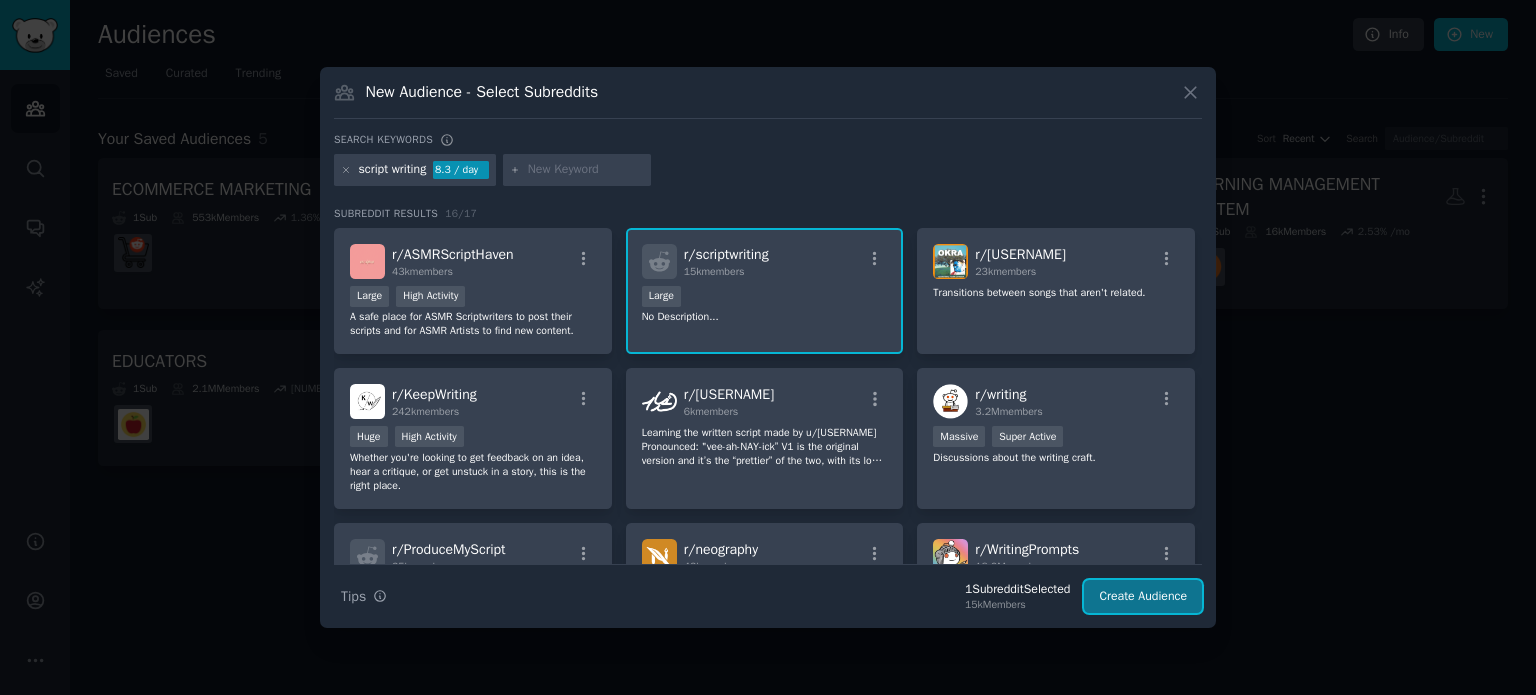 click on "Create Audience" at bounding box center [1143, 597] 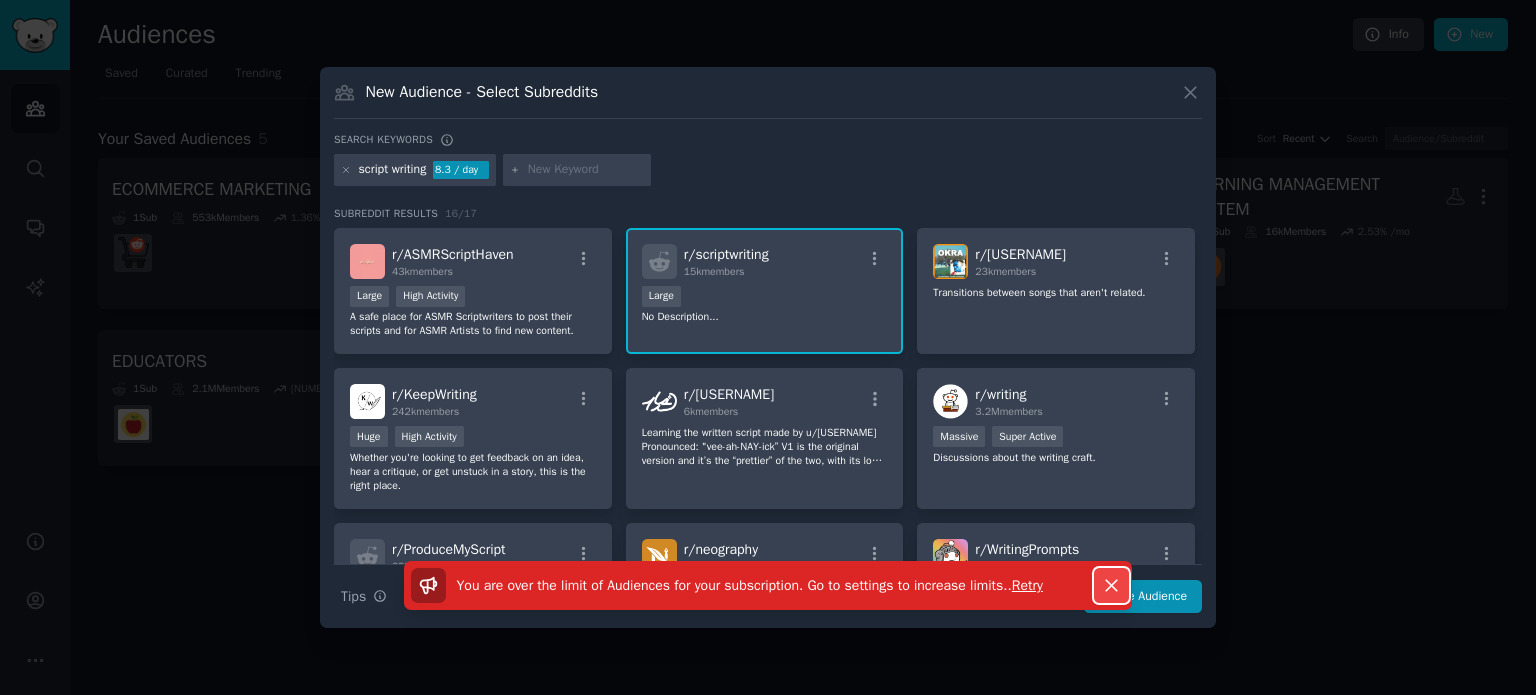 click 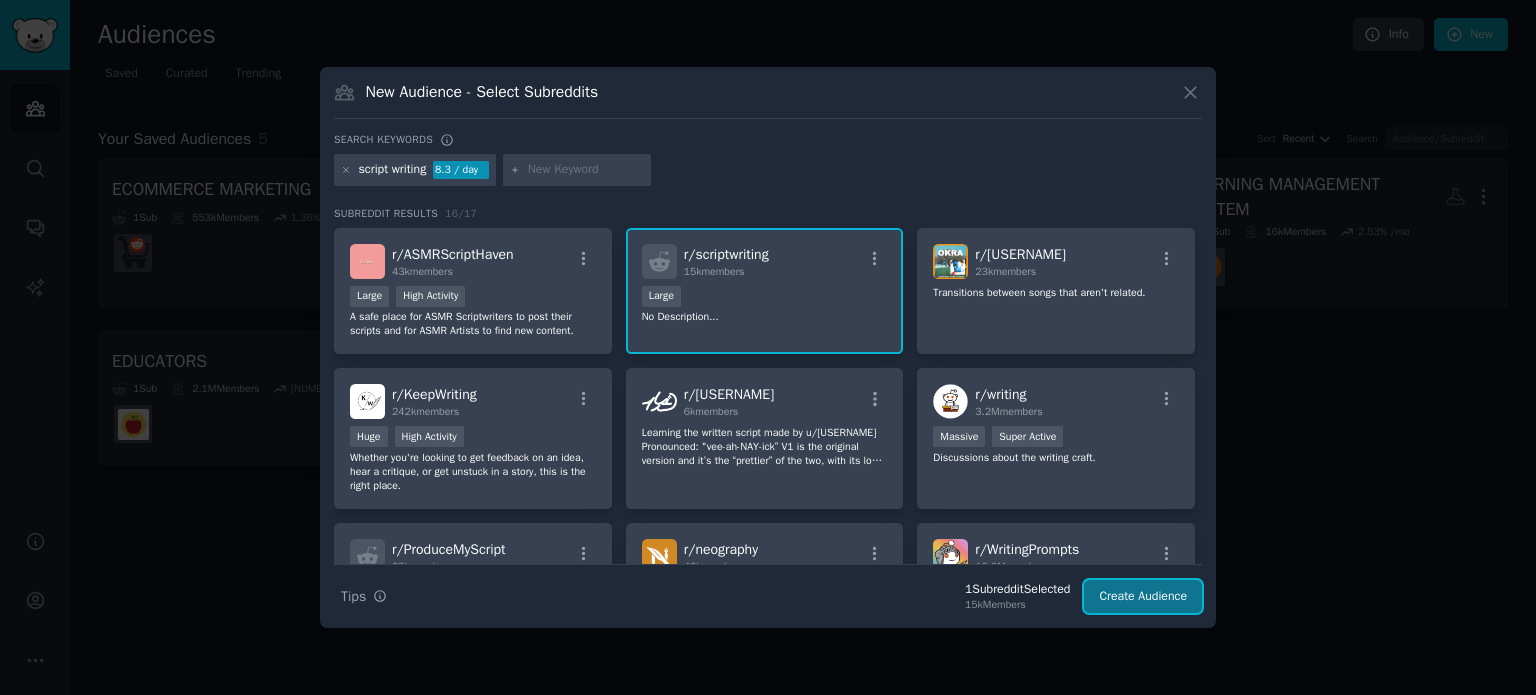 click on "Create Audience" at bounding box center [1143, 597] 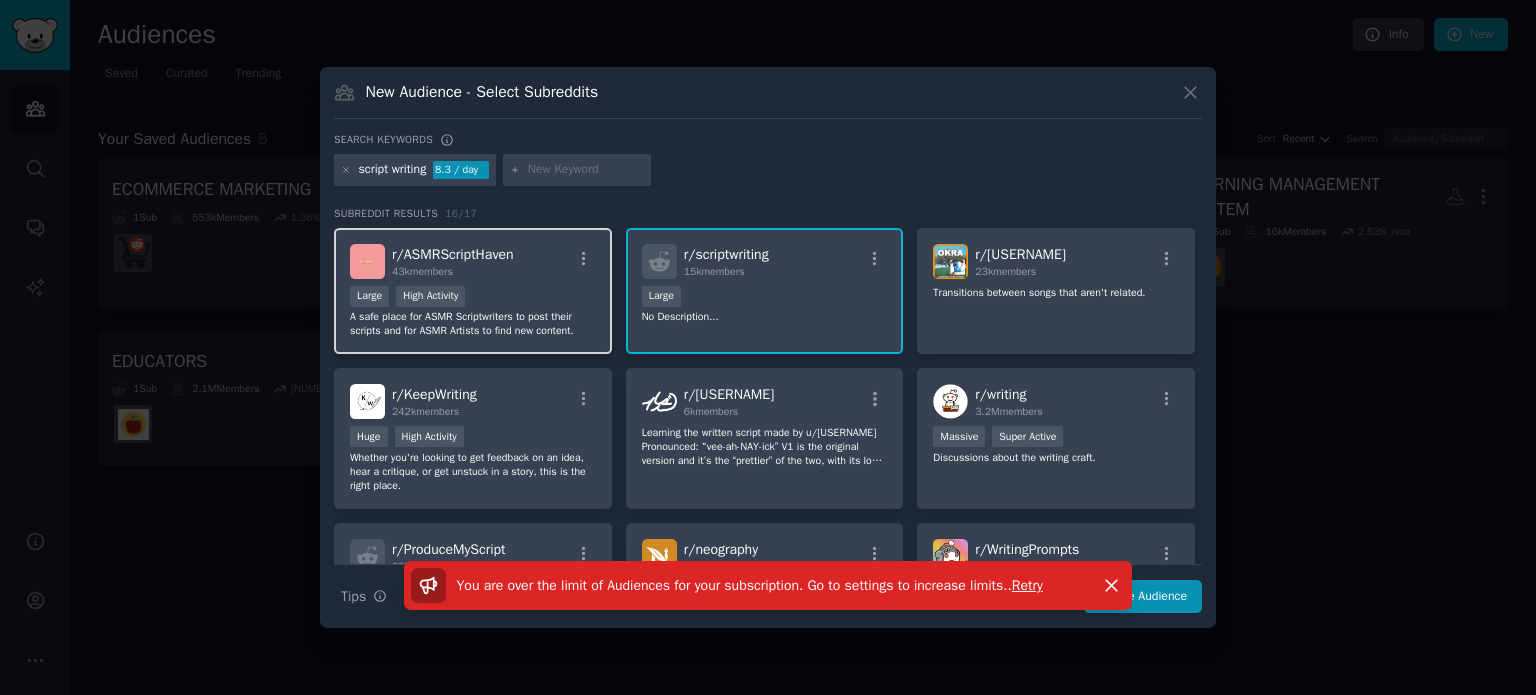 click on "r/ ASMRScriptHaven 43k  members" at bounding box center (473, 261) 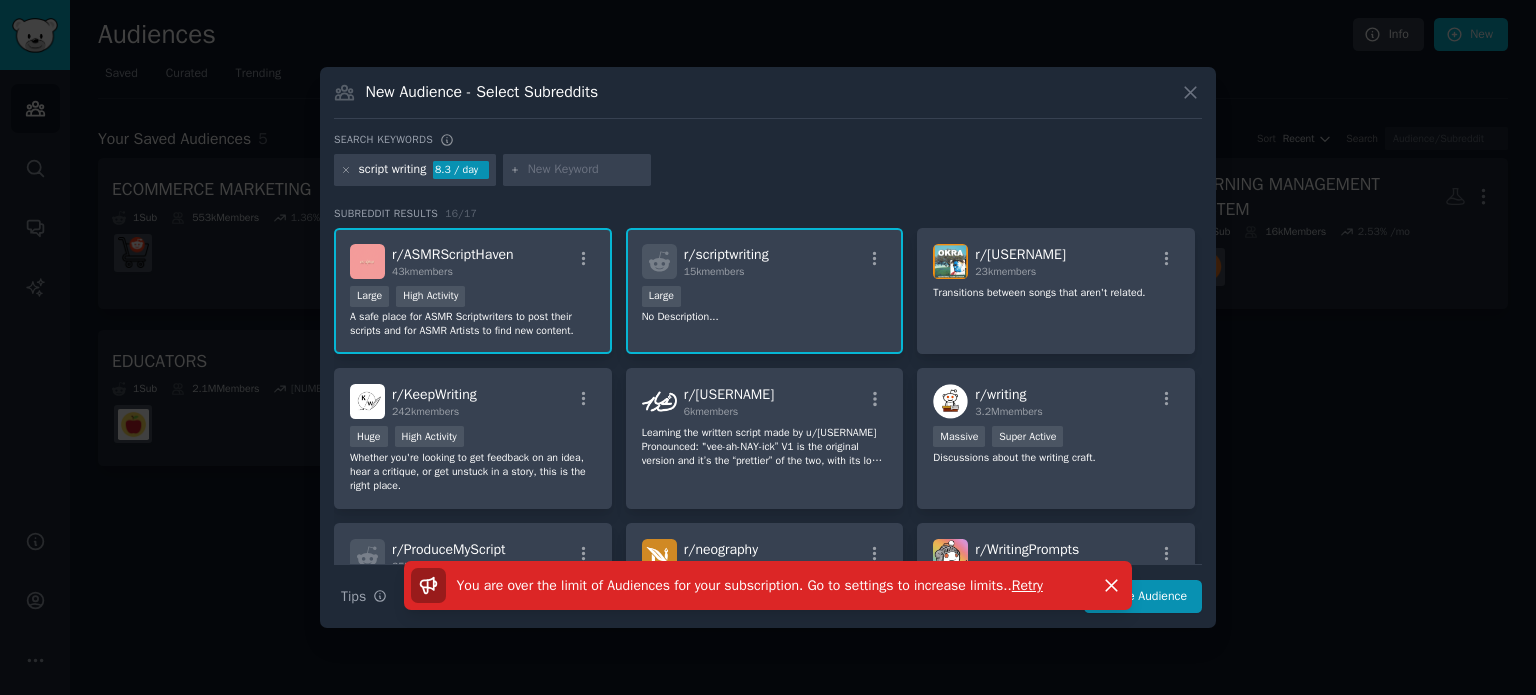 click on "You are over the limit of Audiences for your subscription. Go to settings to increase limits. .  Retry Dismiss" at bounding box center (768, 594) 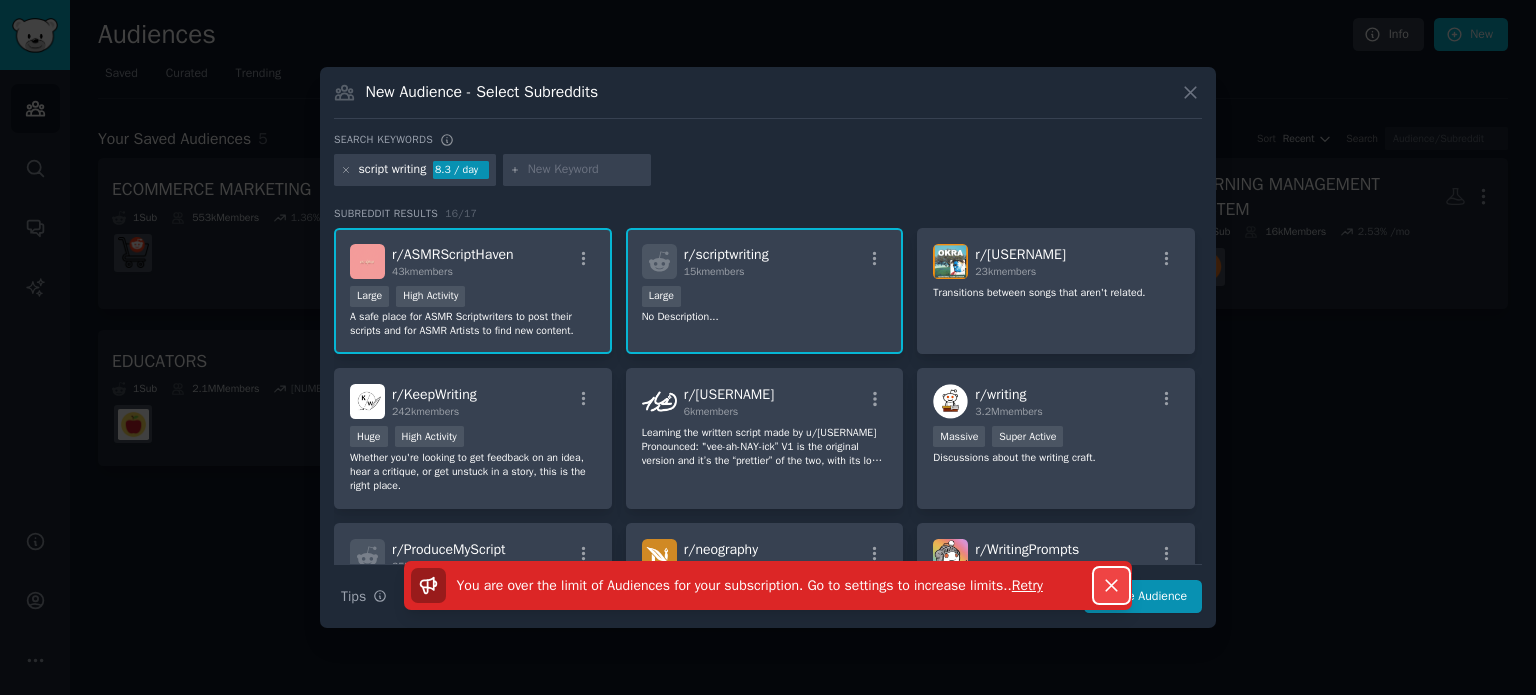 click 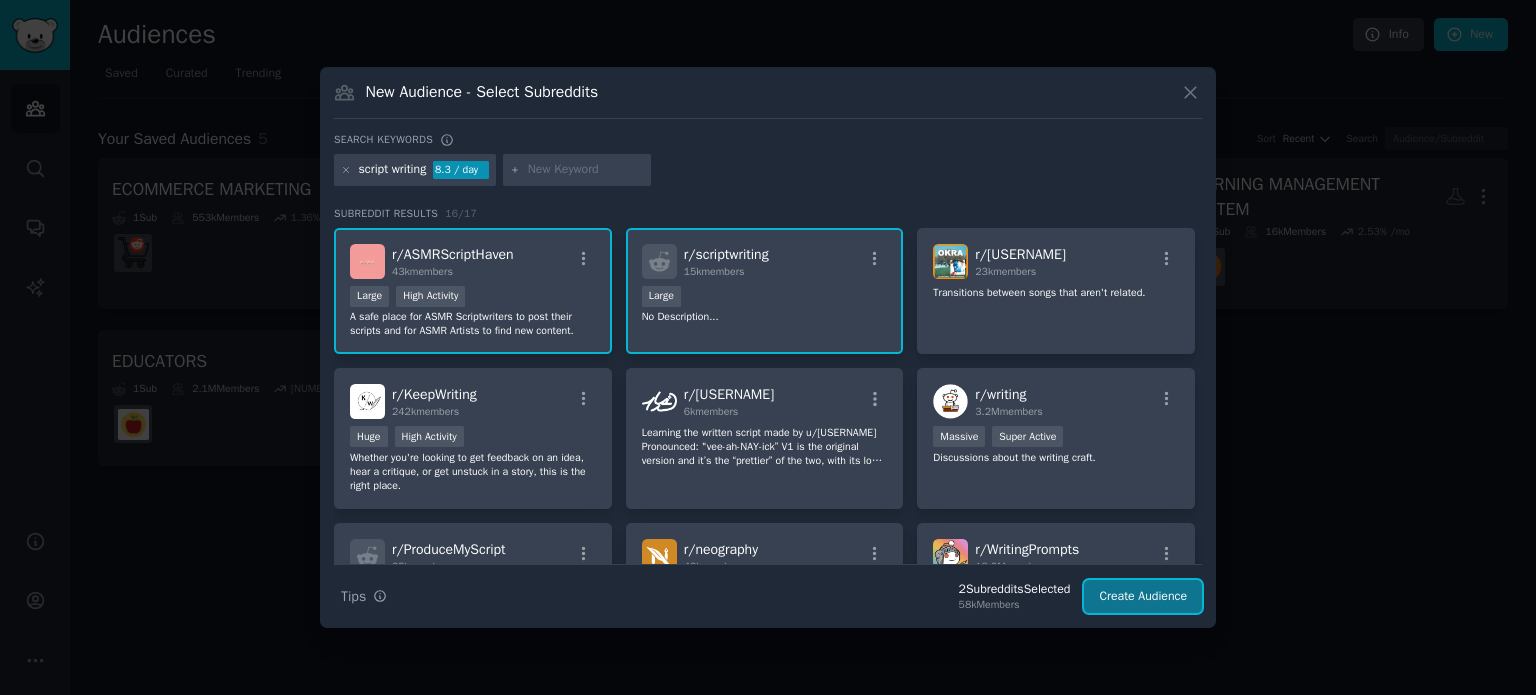 click on "Create Audience" at bounding box center [1143, 597] 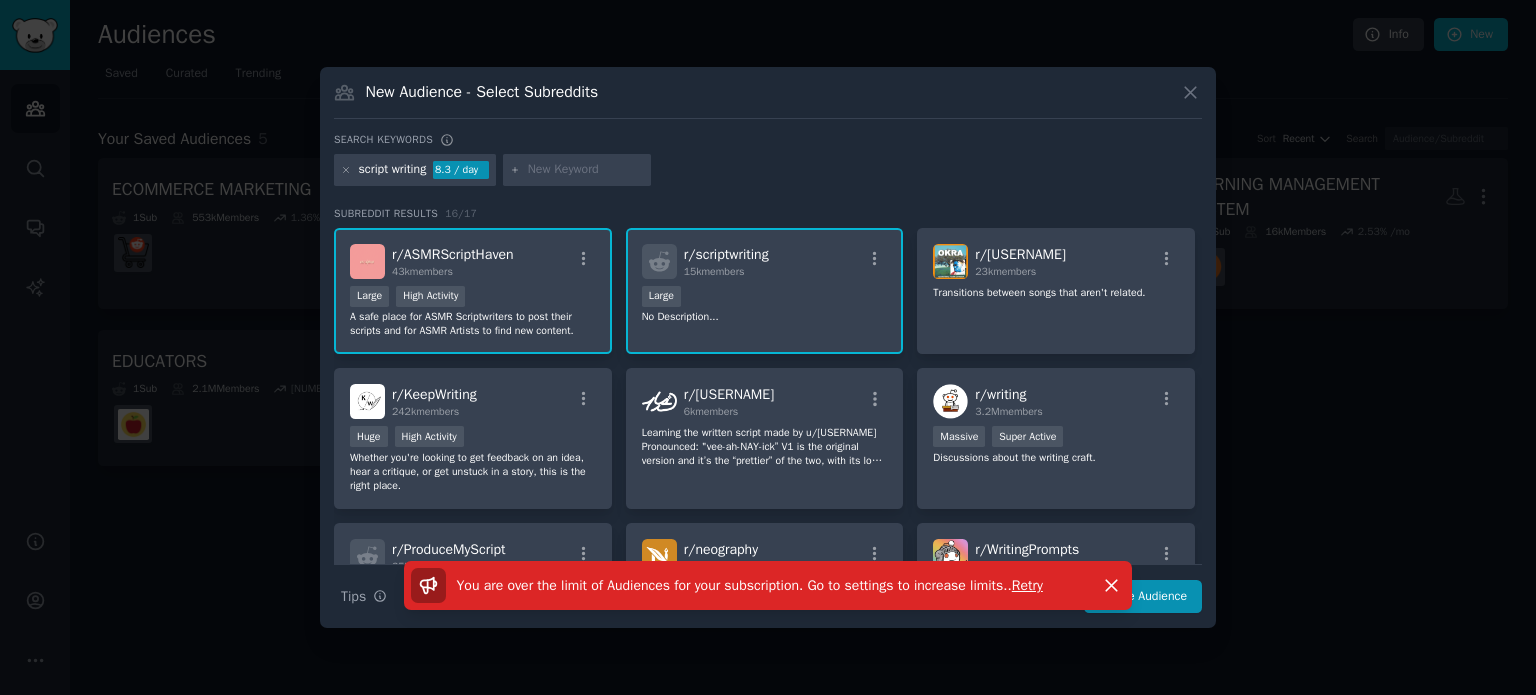 click at bounding box center (768, 347) 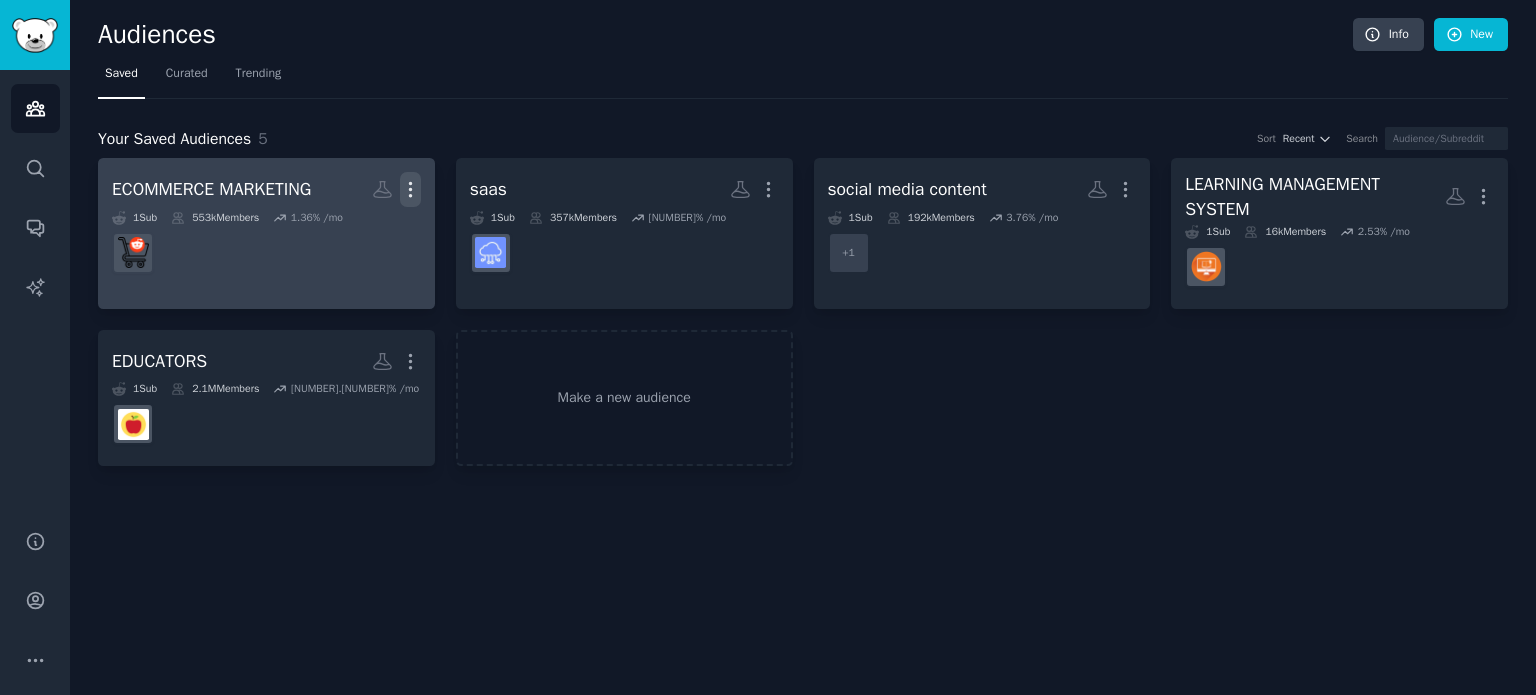 click 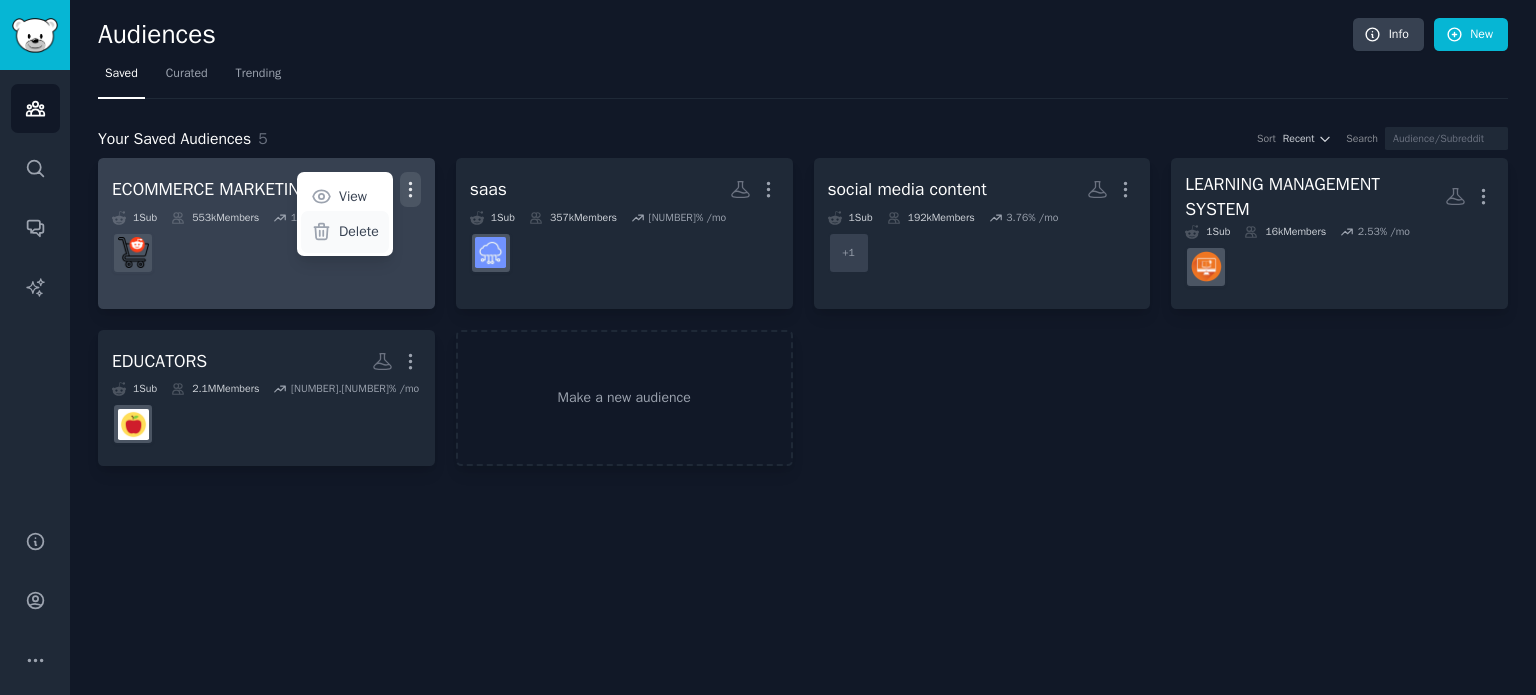 click on "Delete" at bounding box center [345, 232] 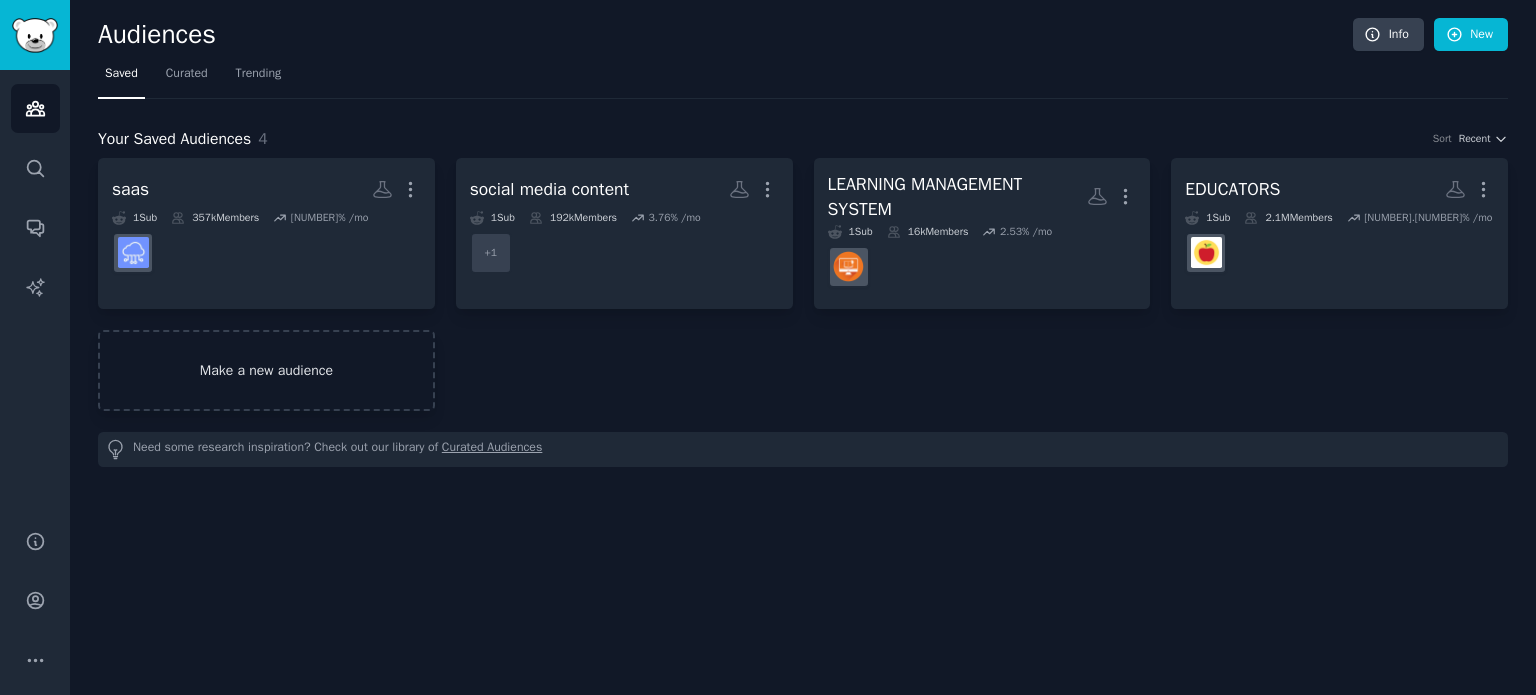 click on "Make a new audience" at bounding box center (266, 370) 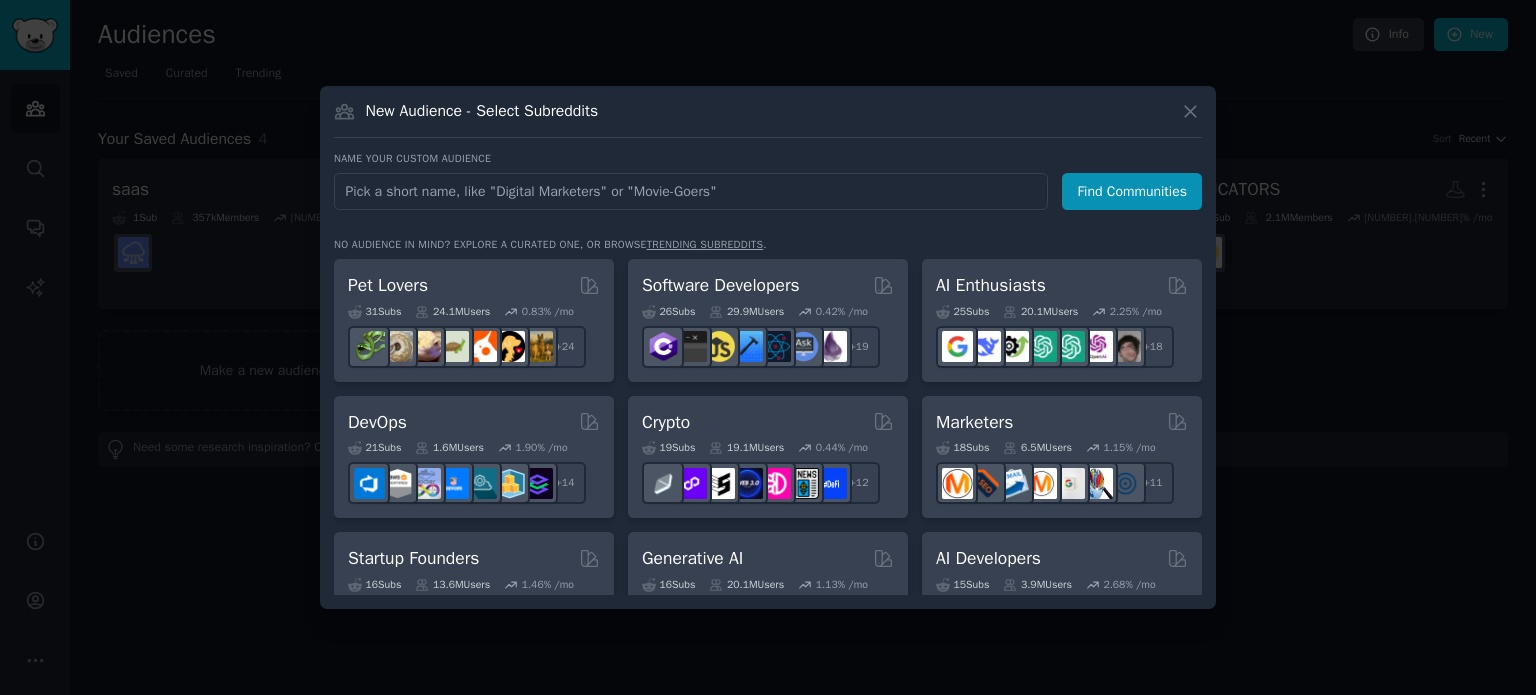 click at bounding box center (691, 191) 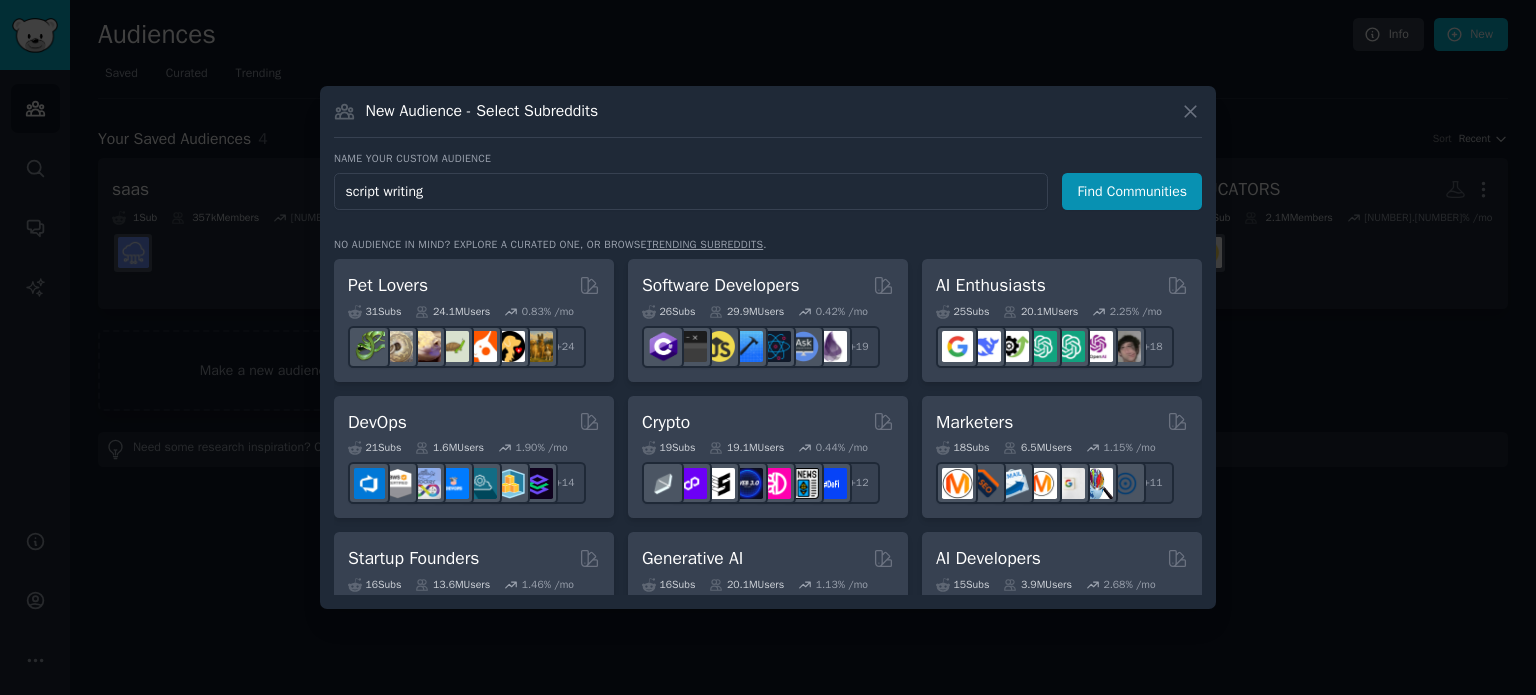 type on "script writing" 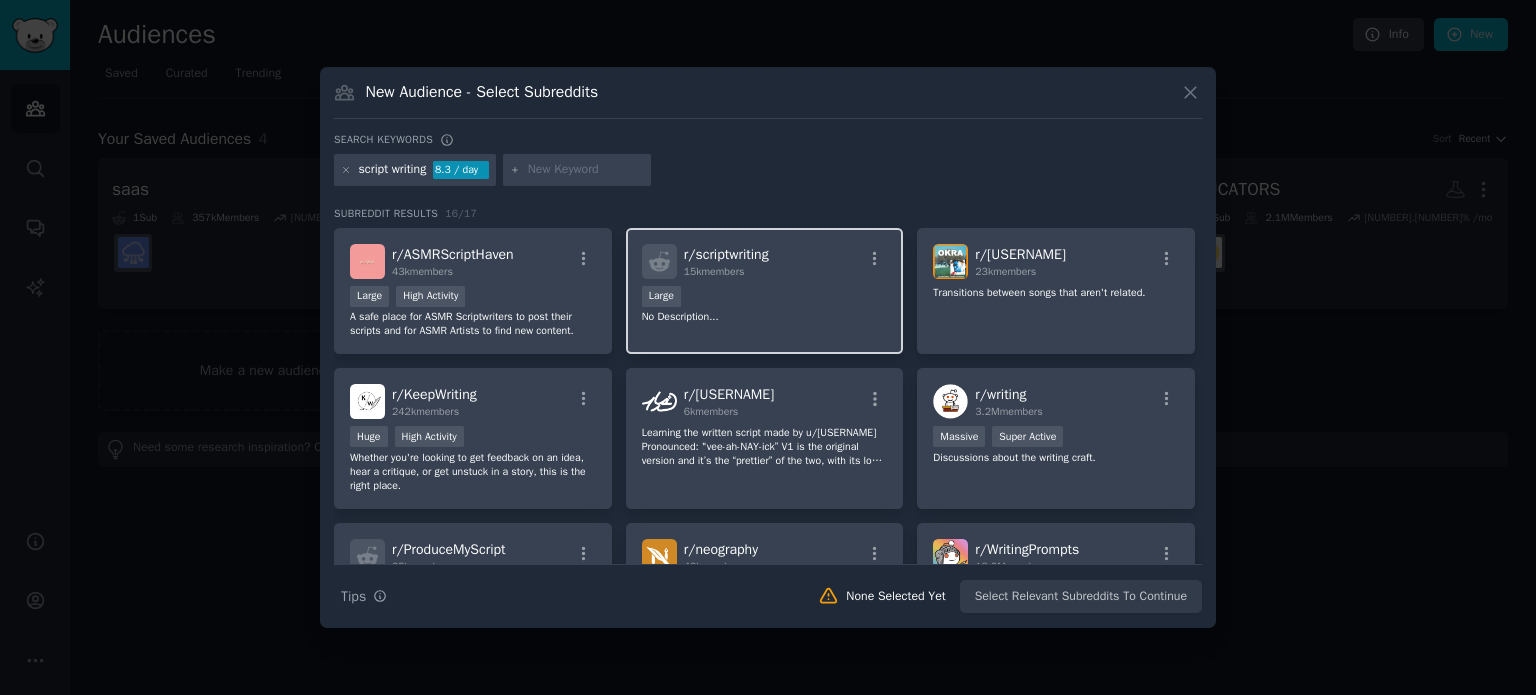 click on "10,000 - 100,000 members Large" at bounding box center [765, 298] 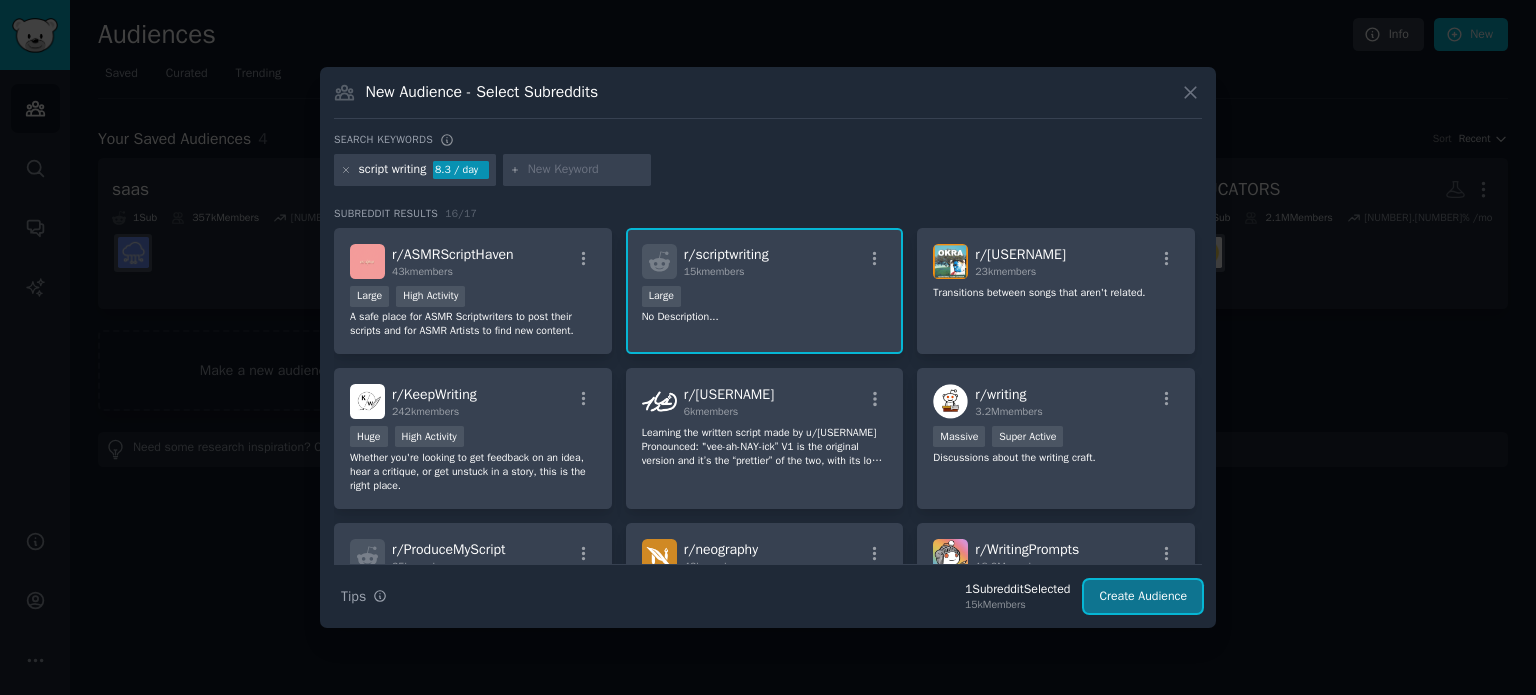 click on "Create Audience" at bounding box center [1143, 597] 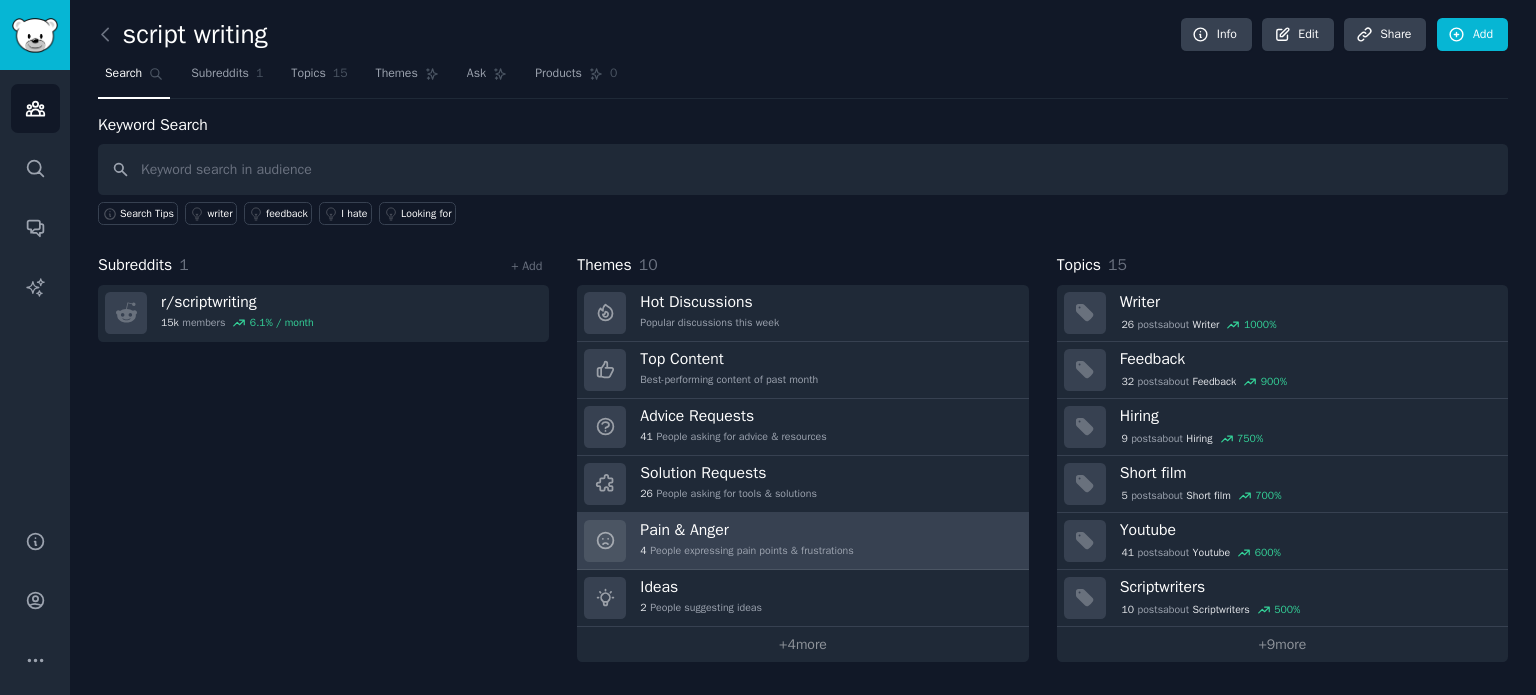 click on "Pain & Anger 4 People expressing pain points & frustrations" at bounding box center (746, 541) 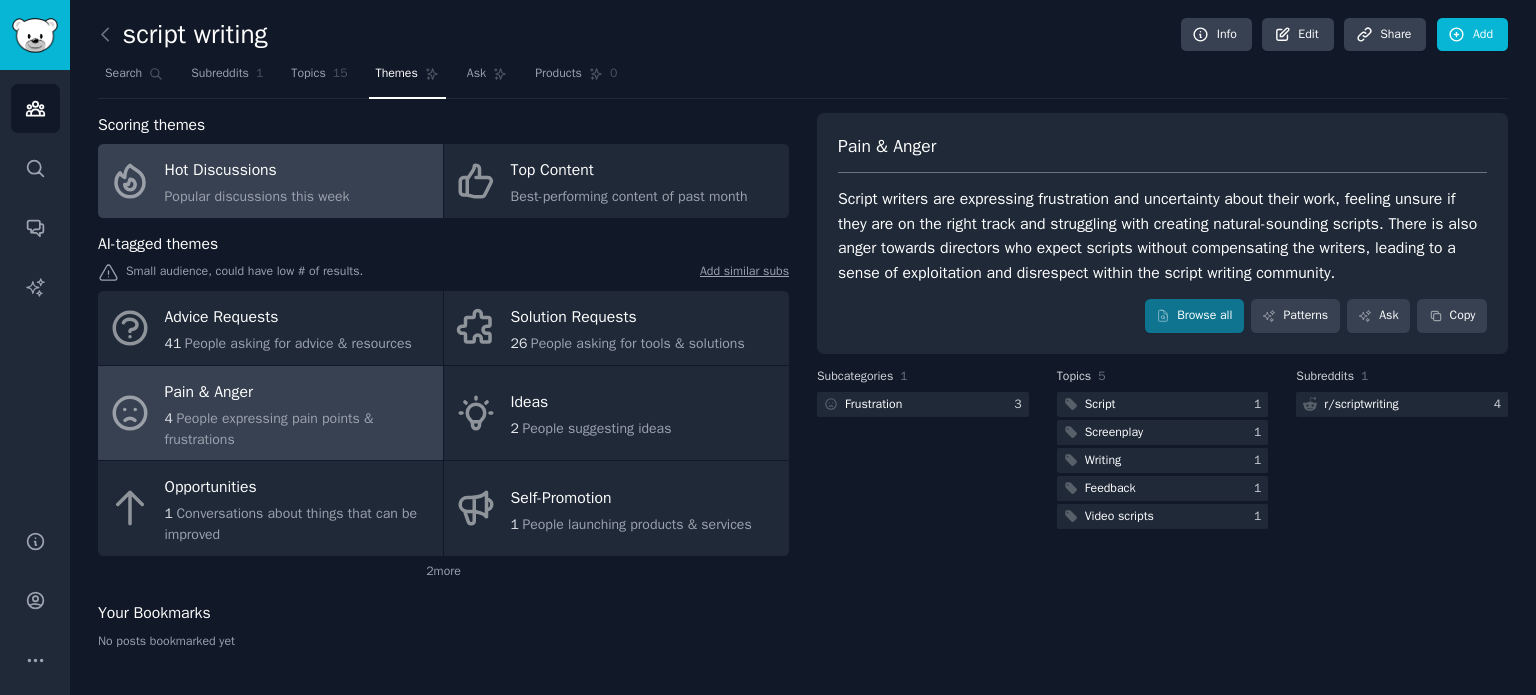 click on "Hot Discussions" at bounding box center [257, 171] 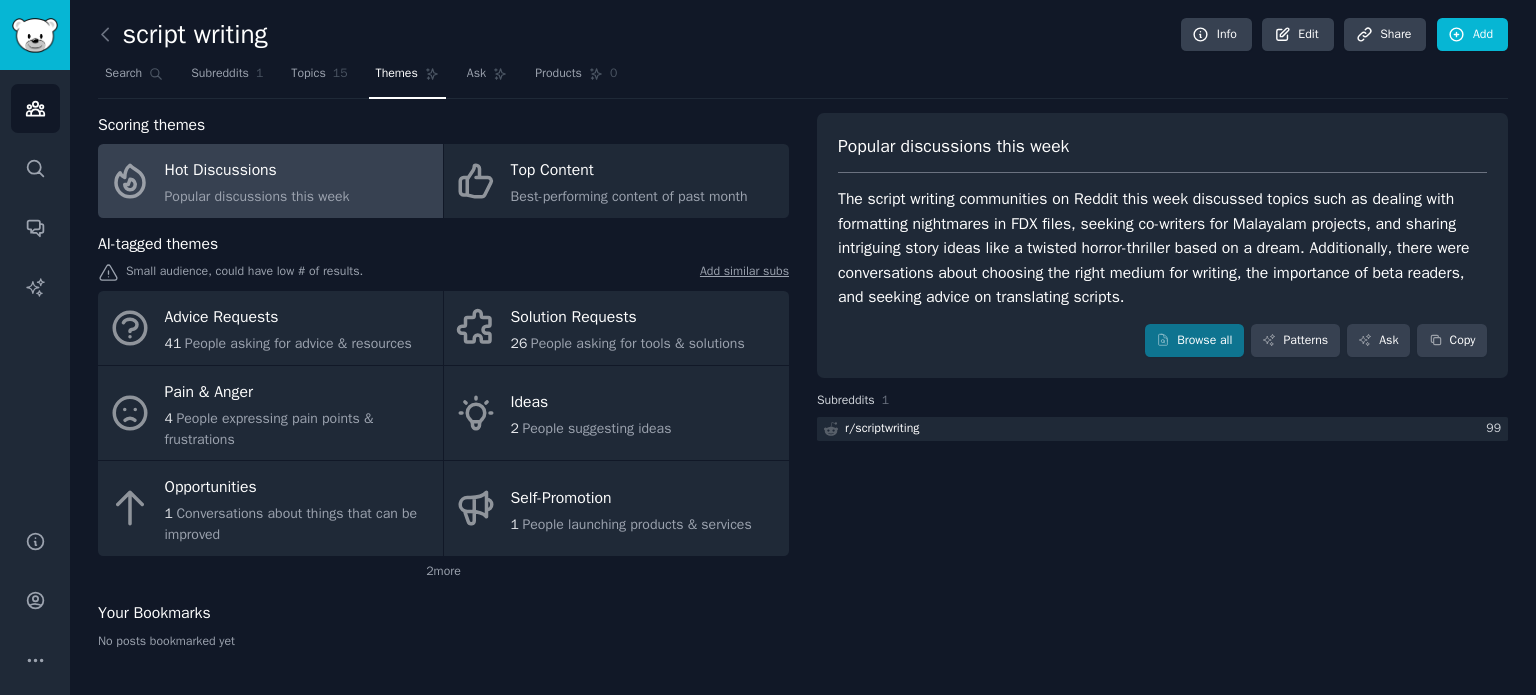 click on "The script writing communities on Reddit this week discussed topics such as dealing with formatting nightmares in FDX files, seeking co-writers for Malayalam projects, and sharing intriguing story ideas like a twisted horror-thriller based on a dream. Additionally, there were conversations about choosing the right medium for writing, the importance of beta readers, and seeking advice on translating scripts." at bounding box center [1162, 248] 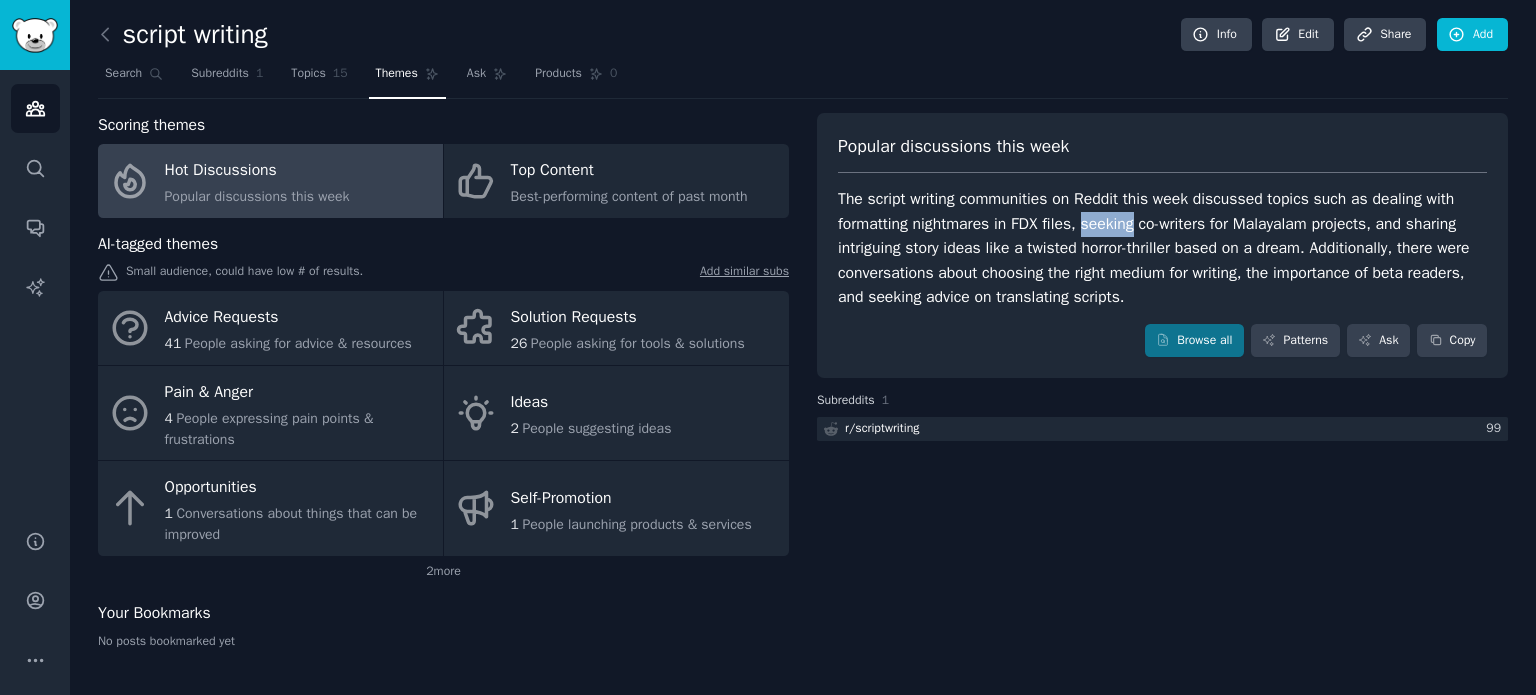 click on "The script writing communities on Reddit this week discussed topics such as dealing with formatting nightmares in FDX files, seeking co-writers for Malayalam projects, and sharing intriguing story ideas like a twisted horror-thriller based on a dream. Additionally, there were conversations about choosing the right medium for writing, the importance of beta readers, and seeking advice on translating scripts." at bounding box center [1162, 248] 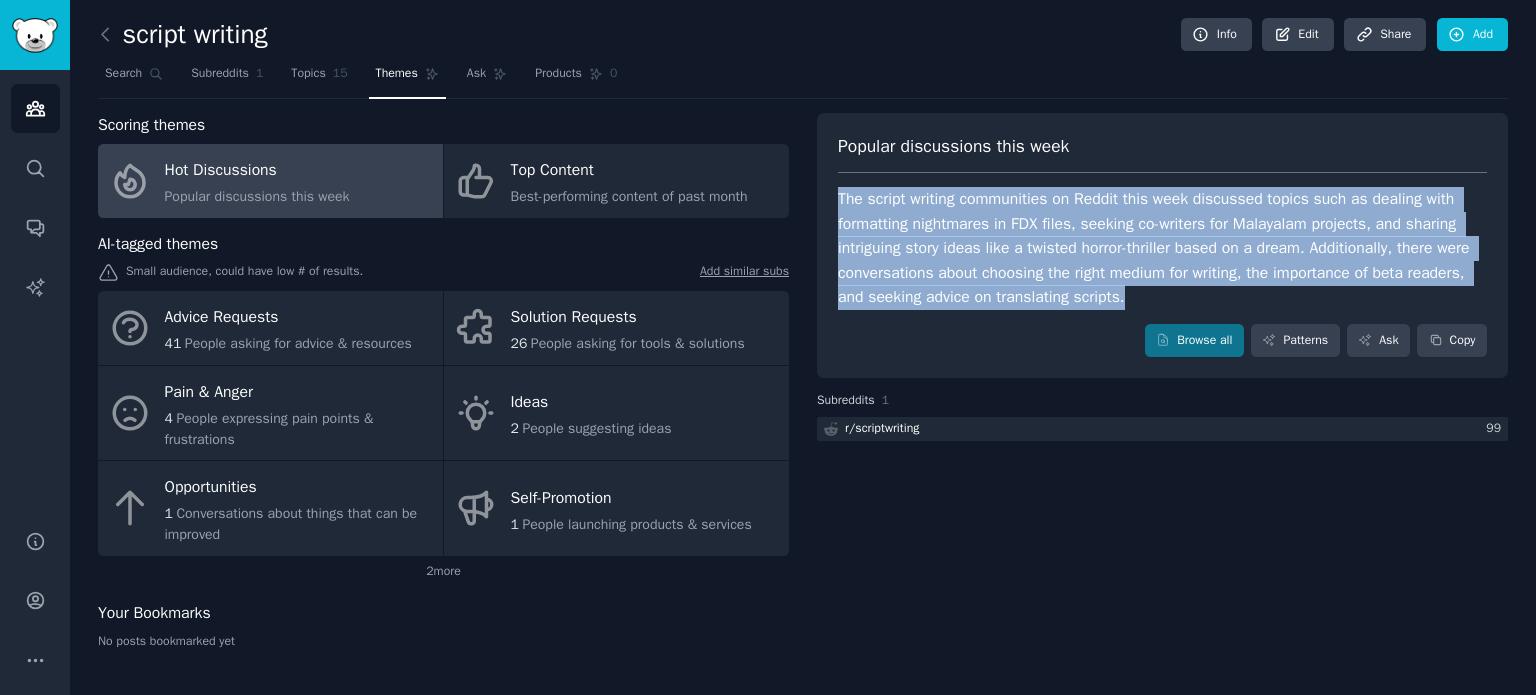 click on "The script writing communities on Reddit this week discussed topics such as dealing with formatting nightmares in FDX files, seeking co-writers for Malayalam projects, and sharing intriguing story ideas like a twisted horror-thriller based on a dream. Additionally, there were conversations about choosing the right medium for writing, the importance of beta readers, and seeking advice on translating scripts." at bounding box center (1162, 248) 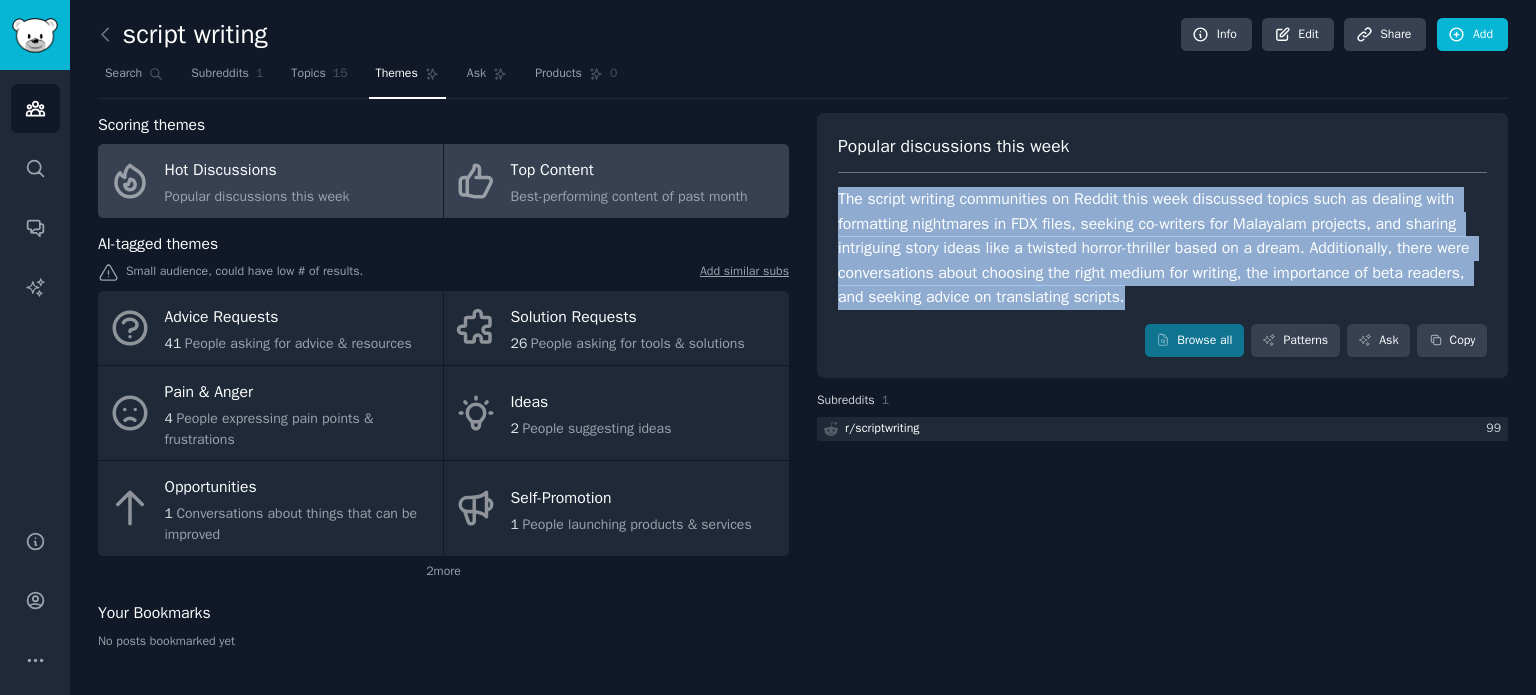 click on "Best-performing content of past month" 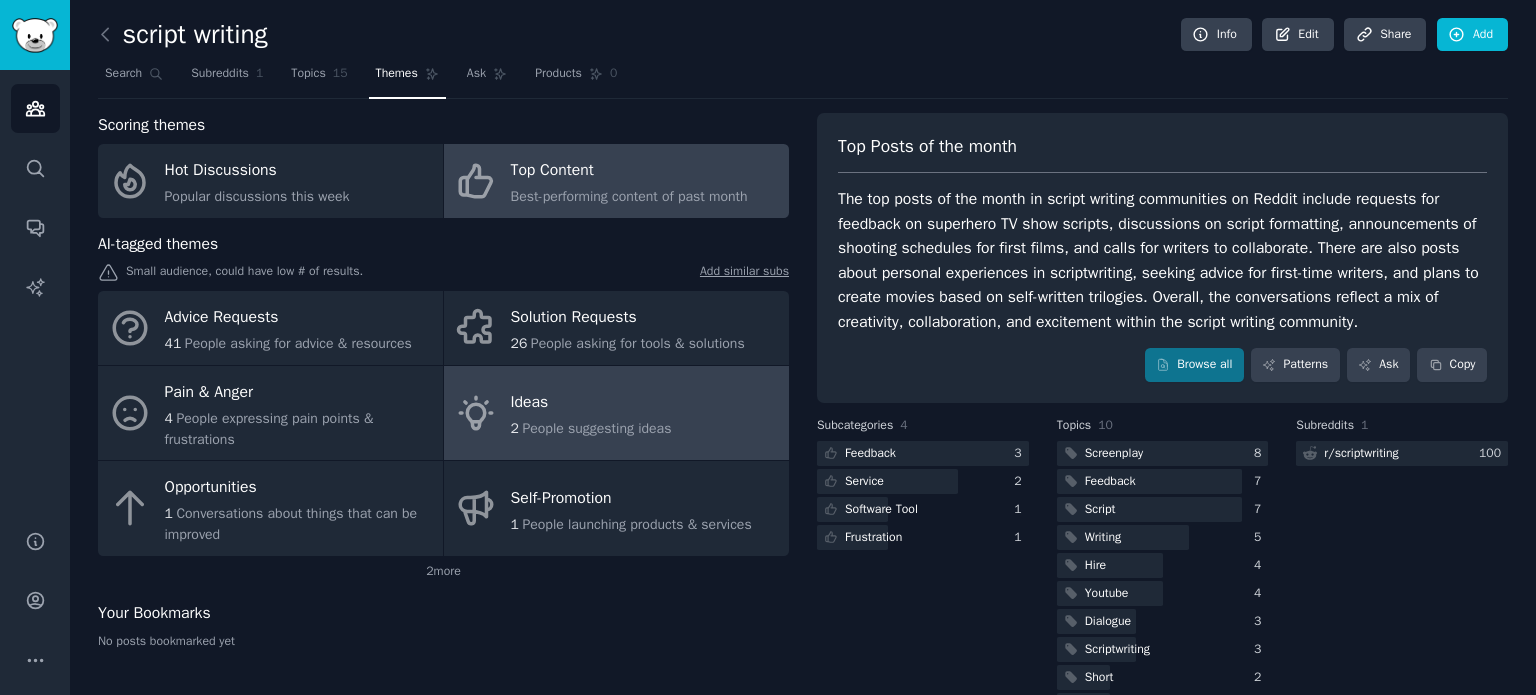 click on "People suggesting ideas" at bounding box center (596, 428) 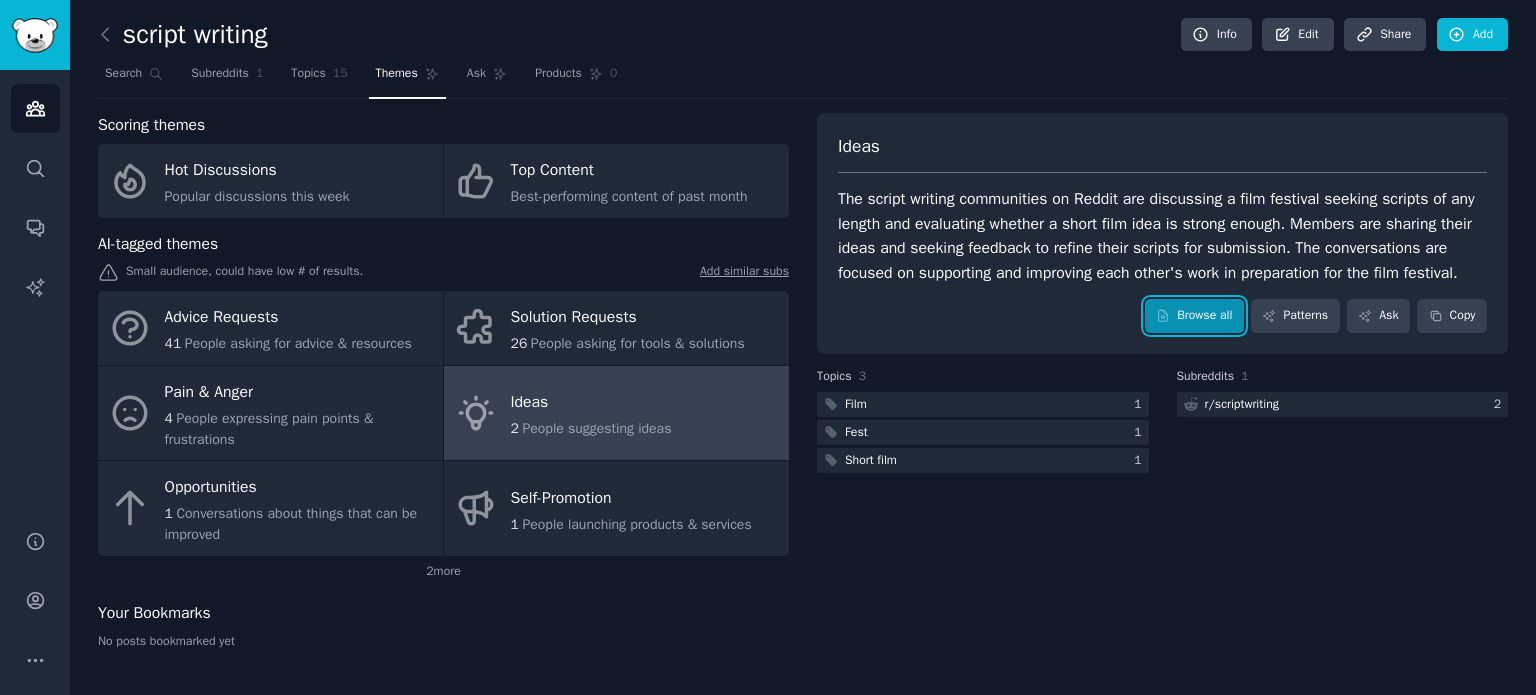 click on "Browse all" at bounding box center [1194, 316] 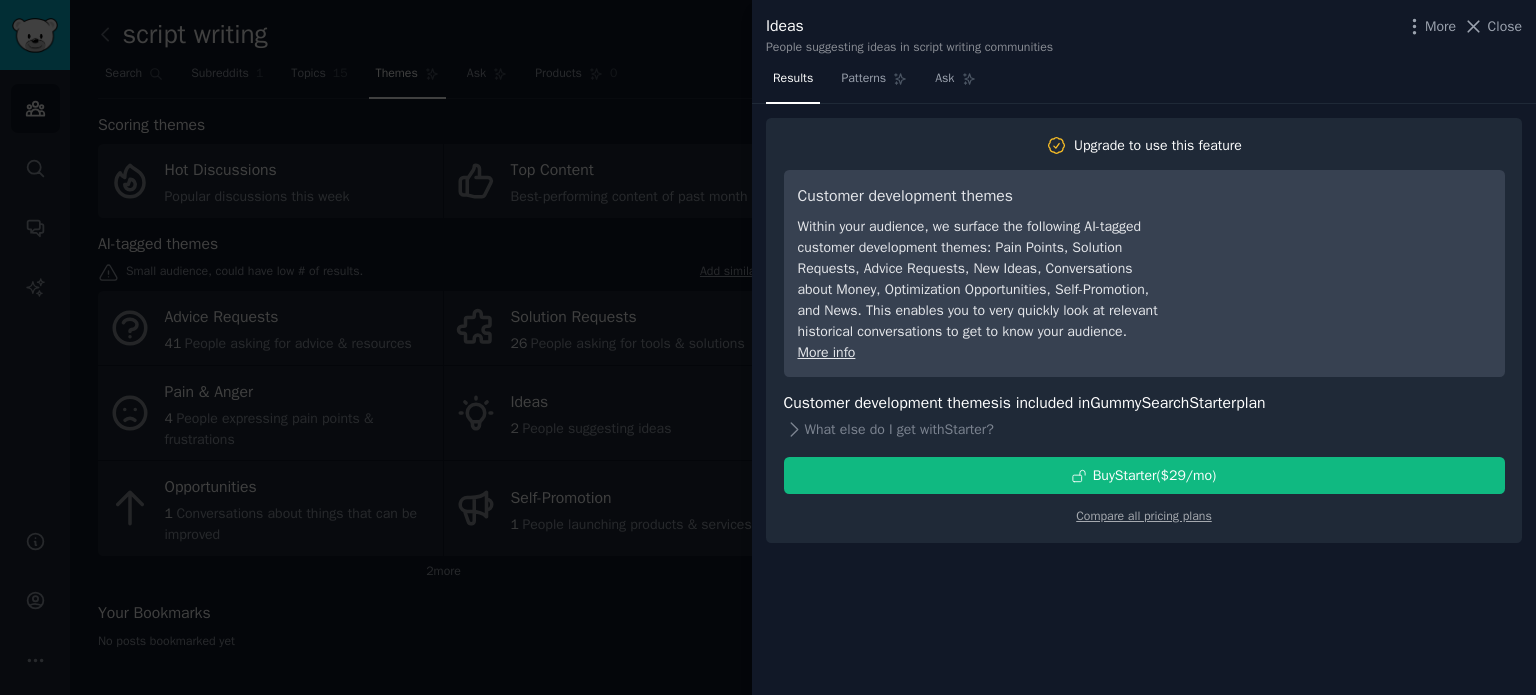 type 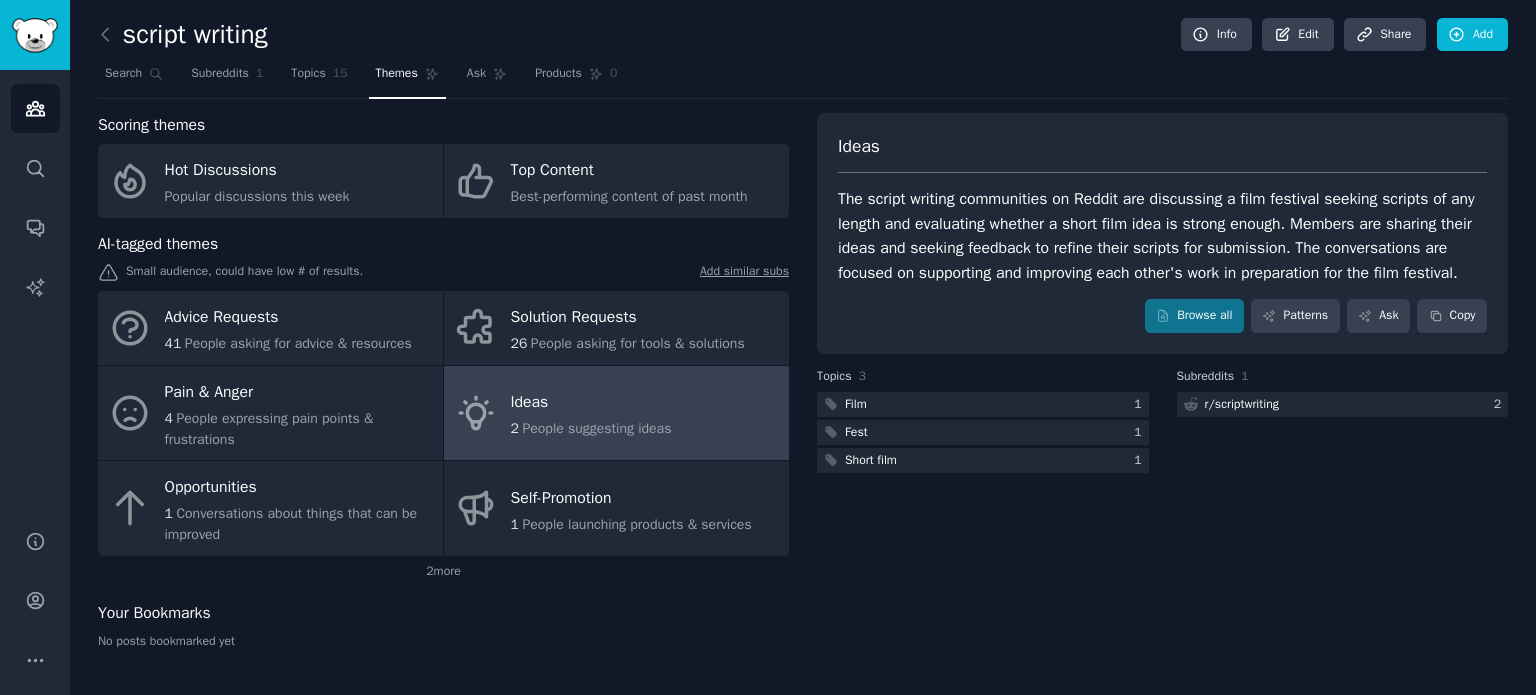 drag, startPoint x: 1037, startPoint y: 211, endPoint x: 1037, endPoint y: 236, distance: 25 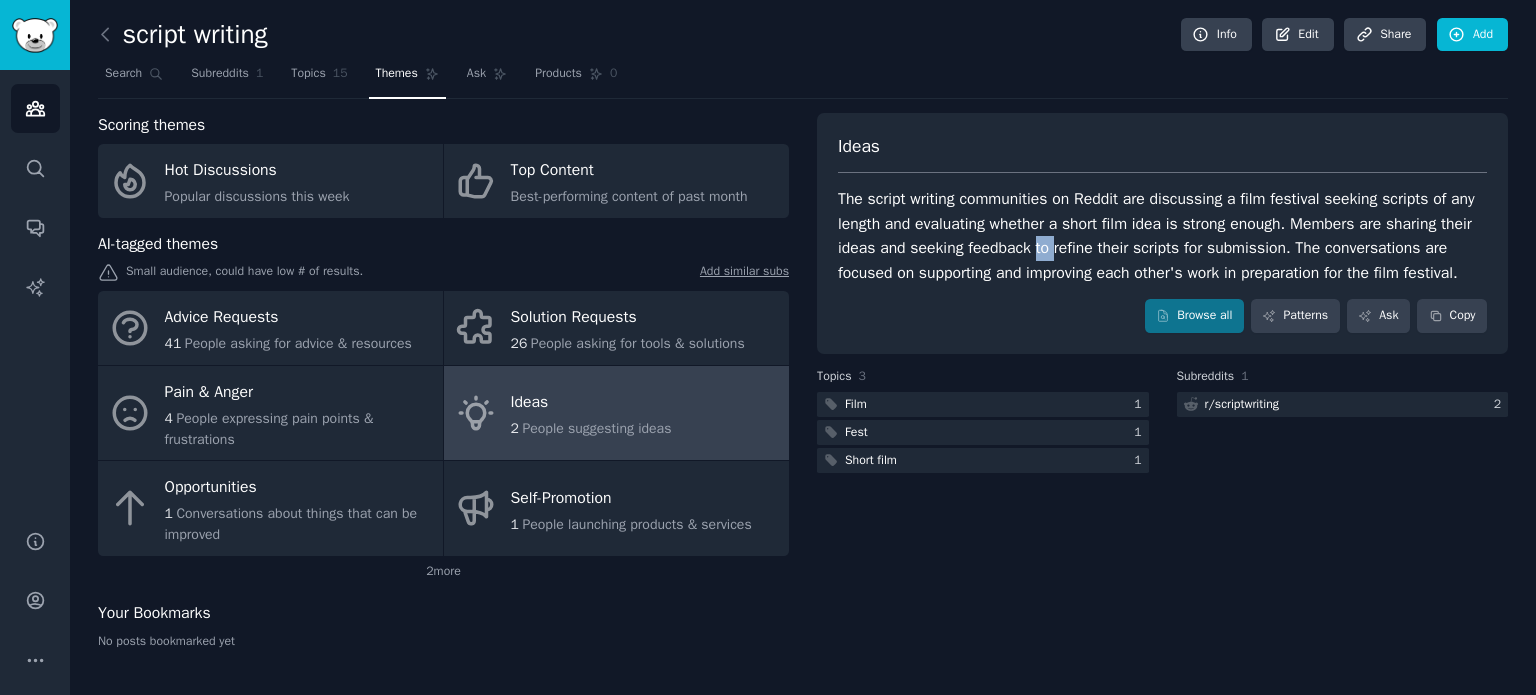 click on "The script writing communities on Reddit are discussing a film festival seeking scripts of any length and evaluating whether a short film idea is strong enough. Members are sharing their ideas and seeking feedback to refine their scripts for submission. The conversations are focused on supporting and improving each other's work in preparation for the film festival." at bounding box center [1162, 236] 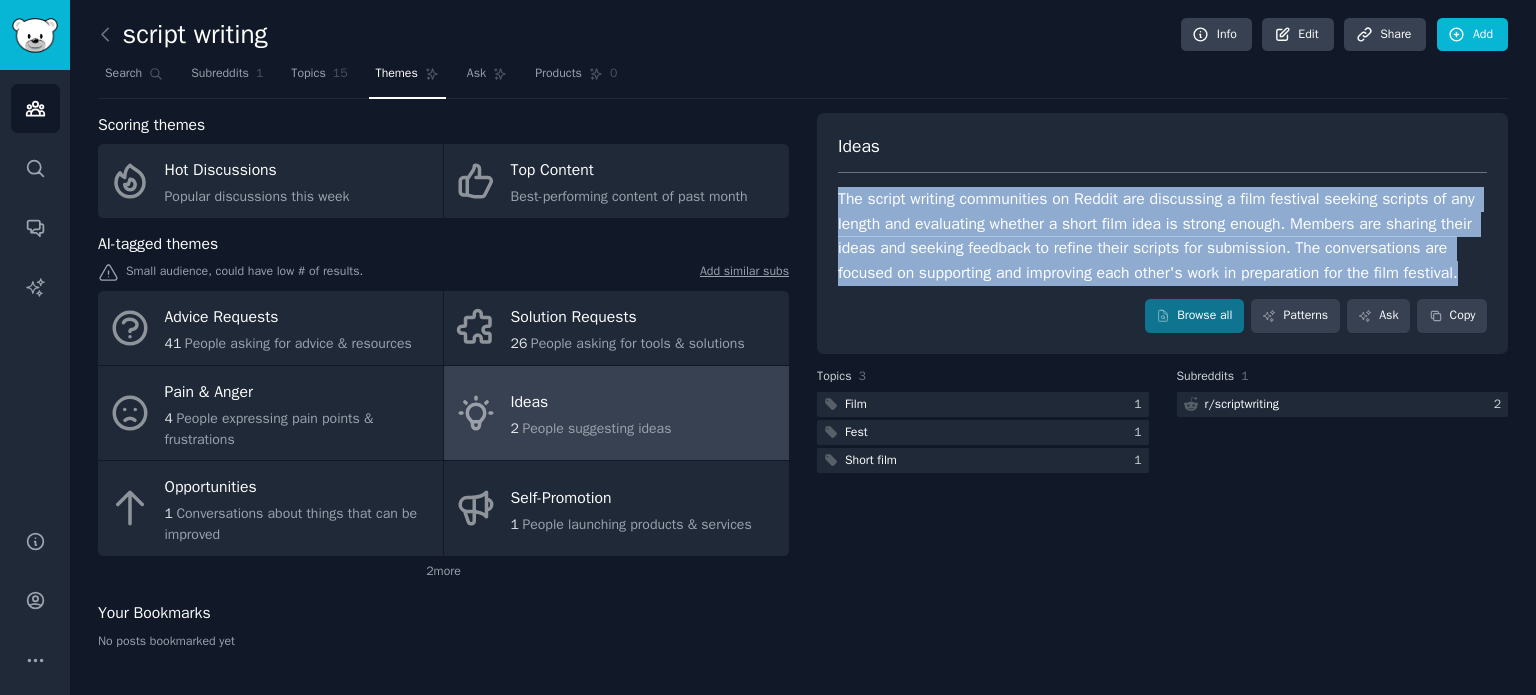 click on "The script writing communities on Reddit are discussing a film festival seeking scripts of any length and evaluating whether a short film idea is strong enough. Members are sharing their ideas and seeking feedback to refine their scripts for submission. The conversations are focused on supporting and improving each other's work in preparation for the film festival." at bounding box center [1162, 236] 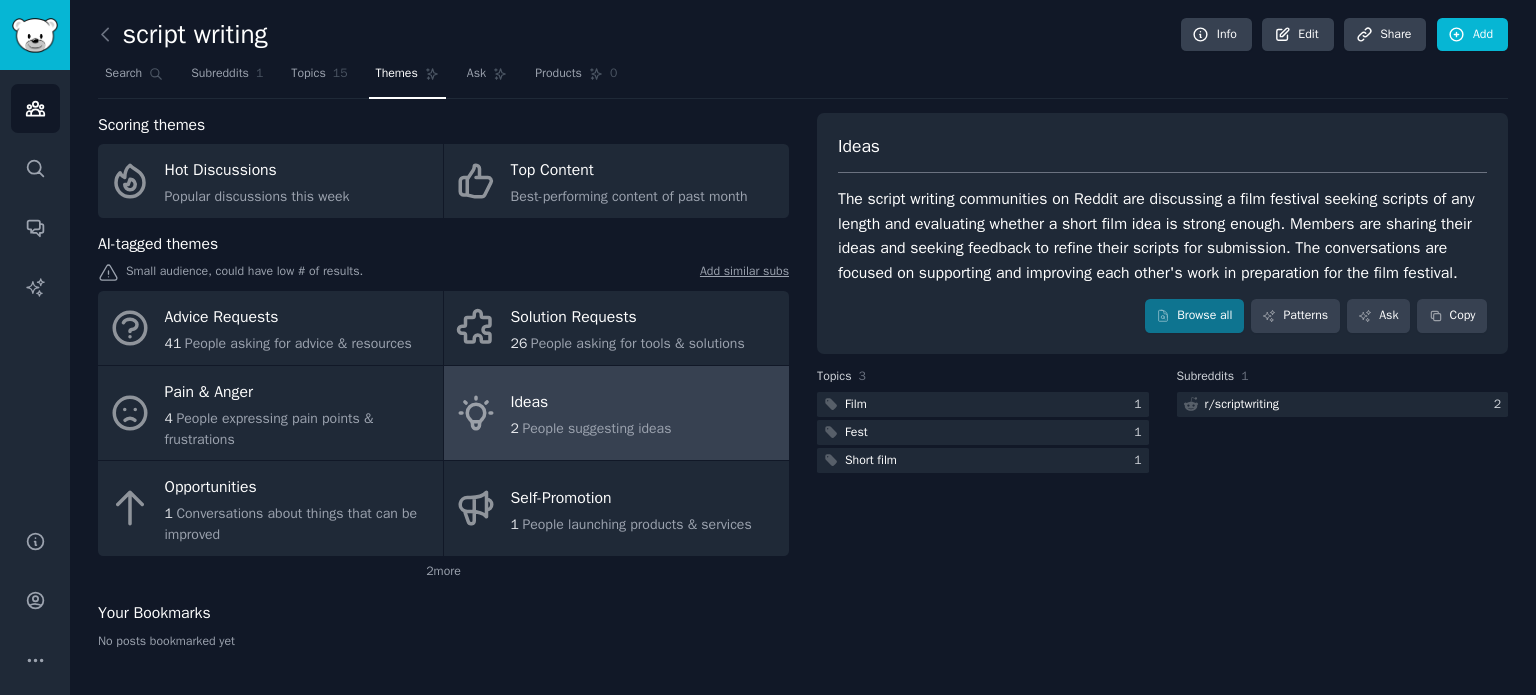 click on "Ideas The script writing communities on Reddit are discussing a film festival seeking scripts of any length and evaluating whether a short film idea is strong enough. Members are sharing their ideas and seeking feedback to refine their scripts for submission. The conversations are focused on supporting and improving each other's work in preparation for the film festival. Browse all Patterns Ask Copy Topics [NUMBER]   Film [NUMBER]   Fest [NUMBER]   Short film [NUMBER] Subreddits [NUMBER]  r/ scriptwriting [NUMBER]" at bounding box center [1162, 389] 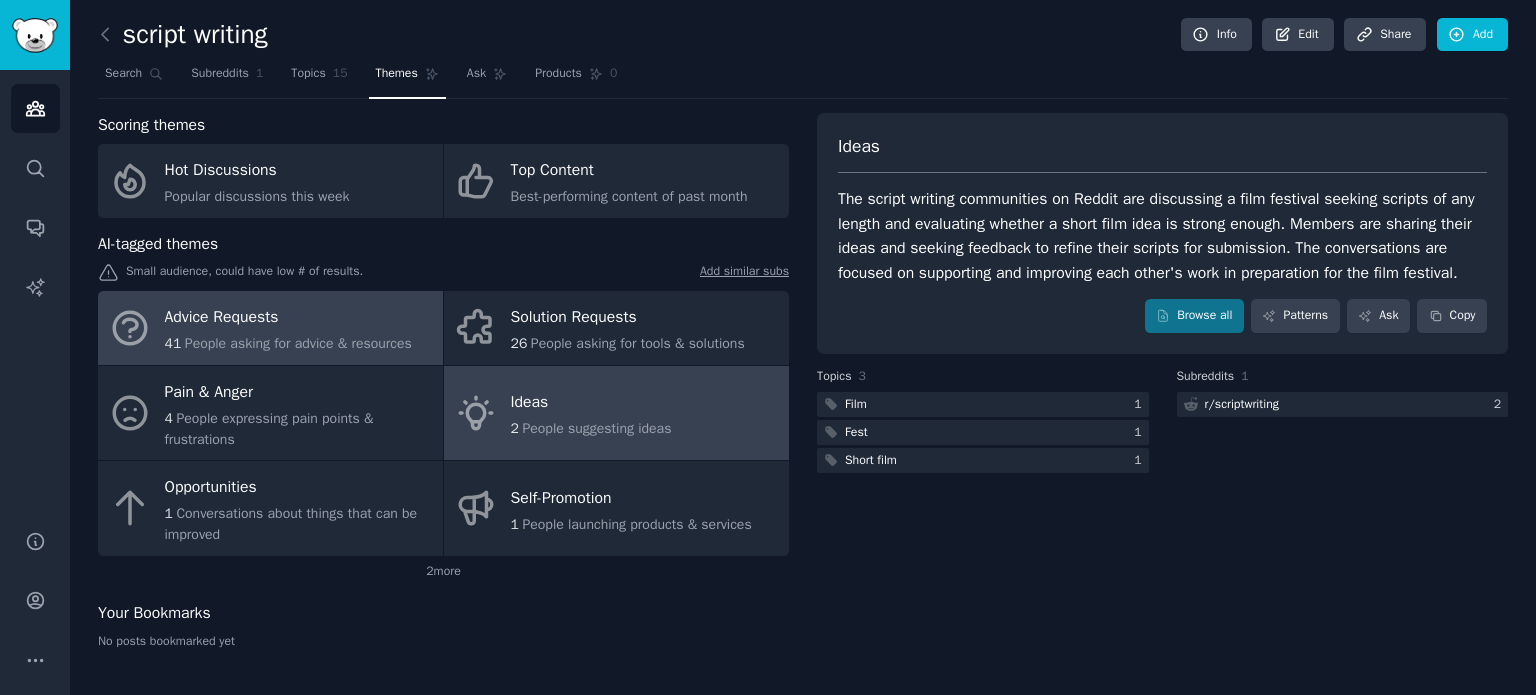 click on "People asking for advice & resources" at bounding box center (298, 343) 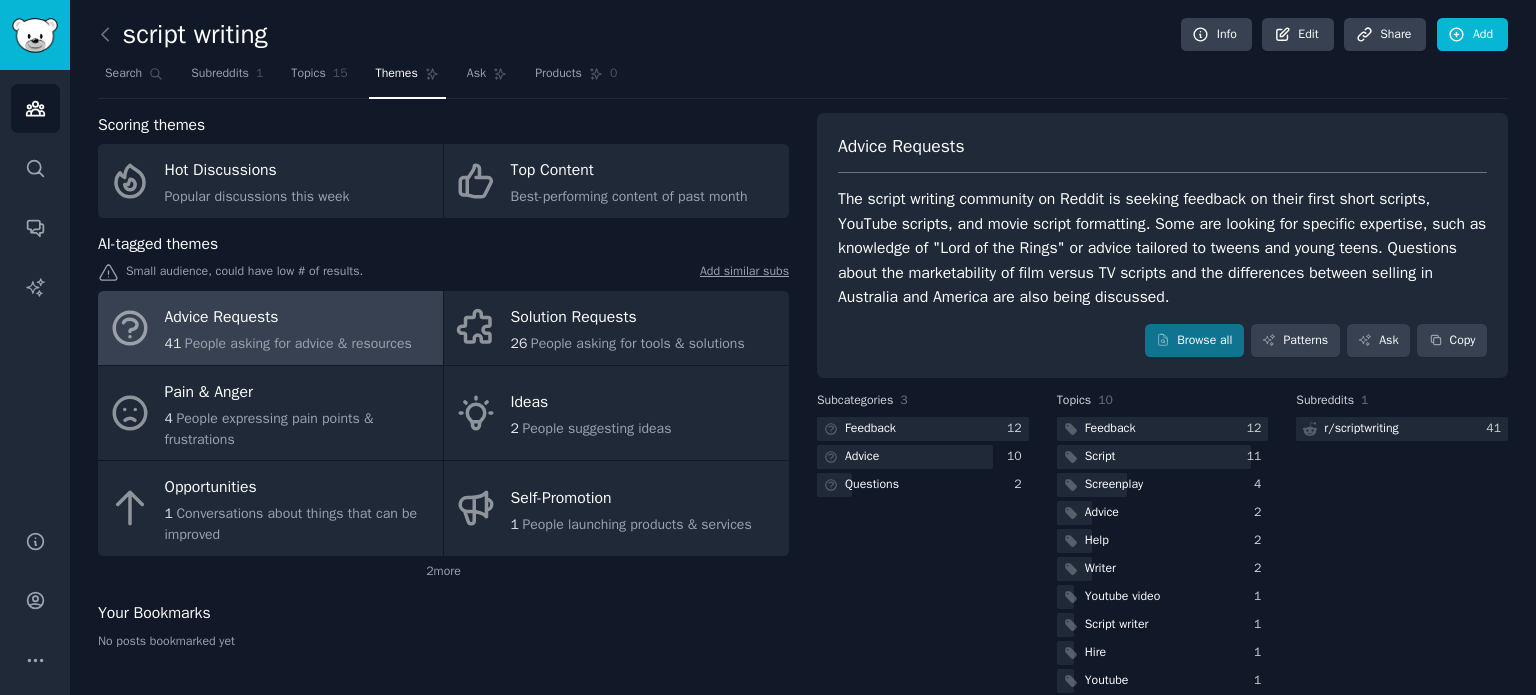 click on "Advice Requests The script writing community on Reddit is seeking feedback on their first short scripts, YouTube scripts, and movie script formatting. Some are looking for specific expertise, such as knowledge of "Lord of the Rings" or advice tailored to tweens and young teens. Questions about the marketability of film versus TV scripts and the differences between selling in Australia and America are also being discussed. Browse all Patterns Ask Copy" at bounding box center [1162, 246] 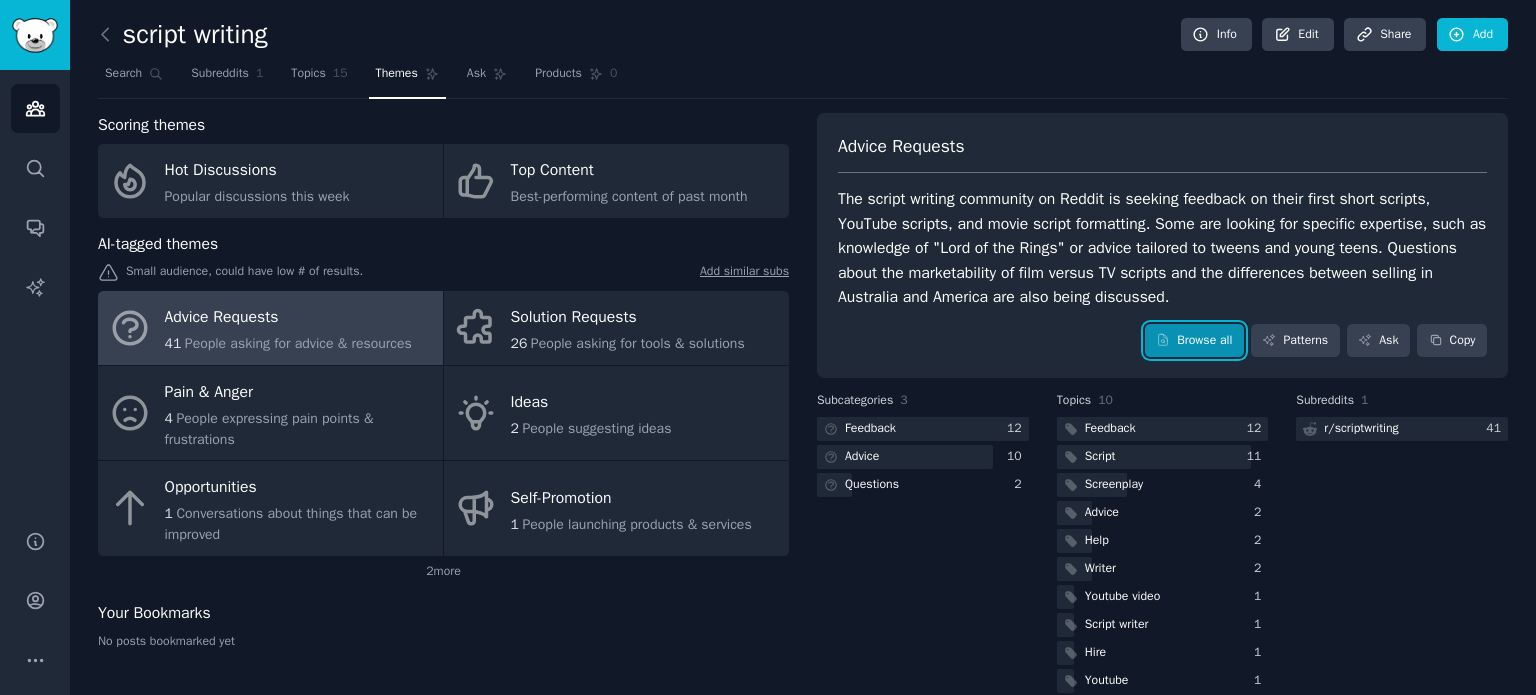 click on "Browse all" at bounding box center [1194, 341] 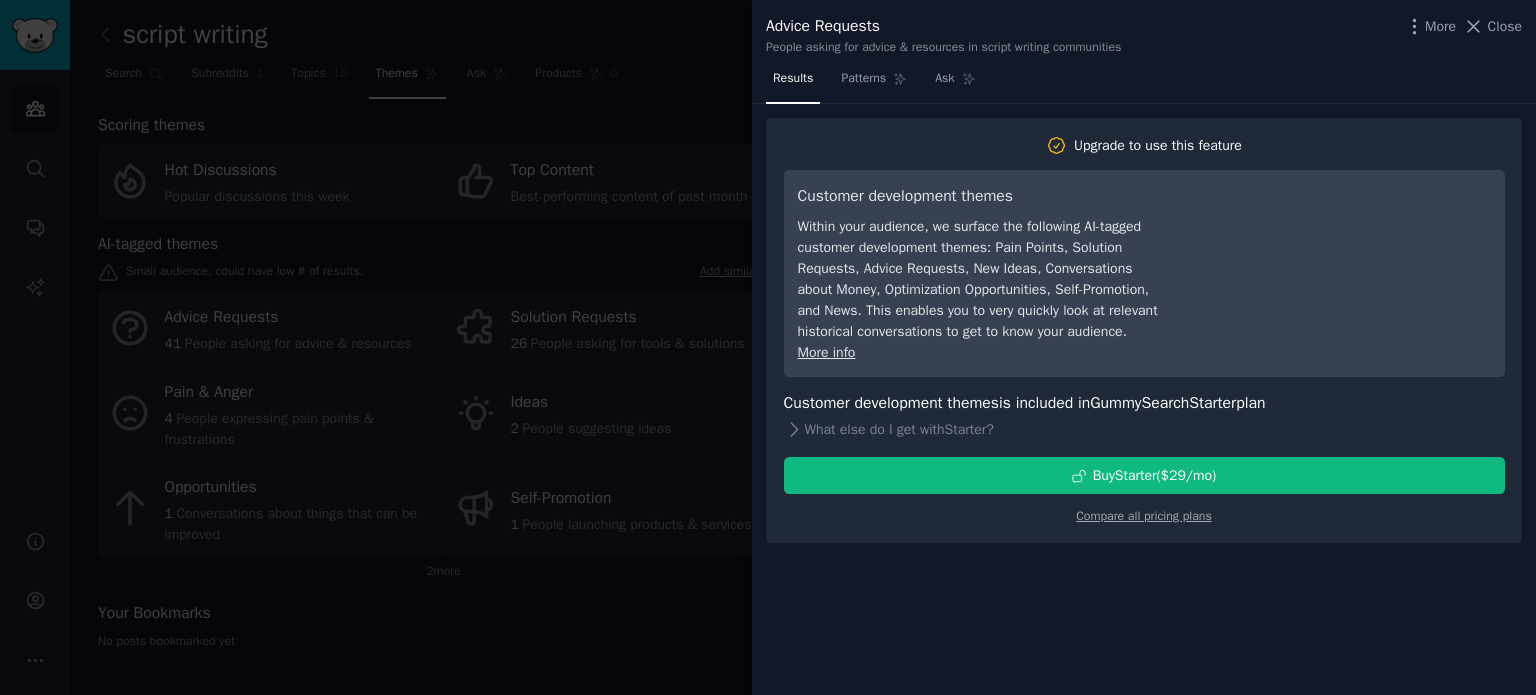 type 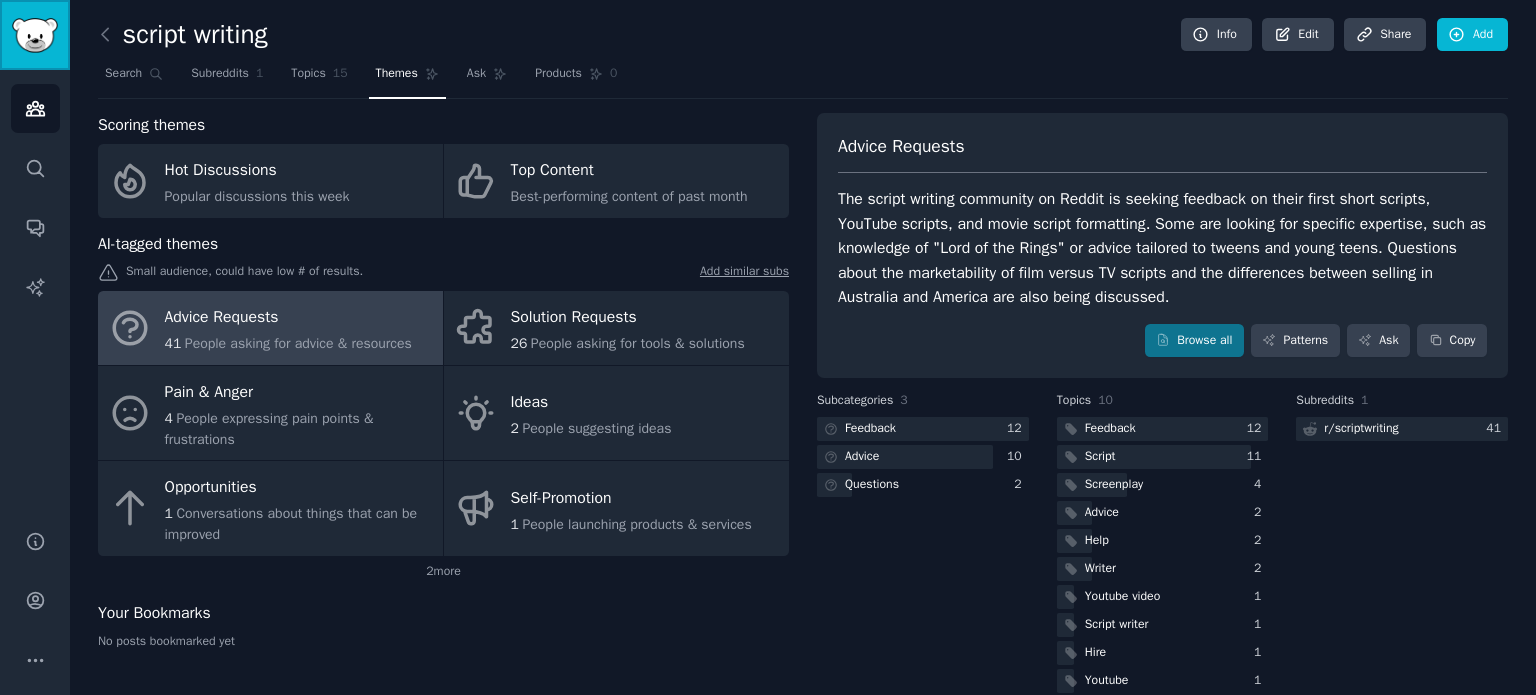 click at bounding box center [35, 35] 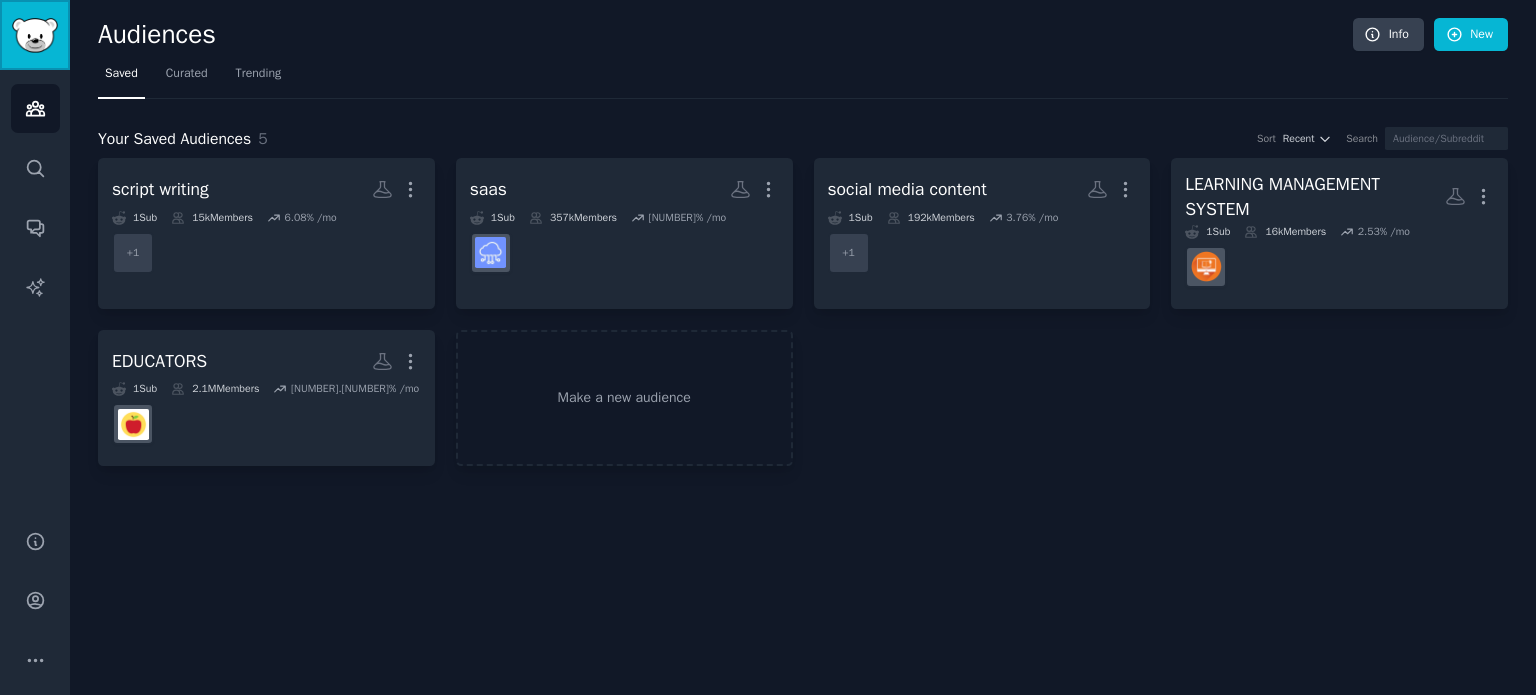 click at bounding box center [35, 35] 